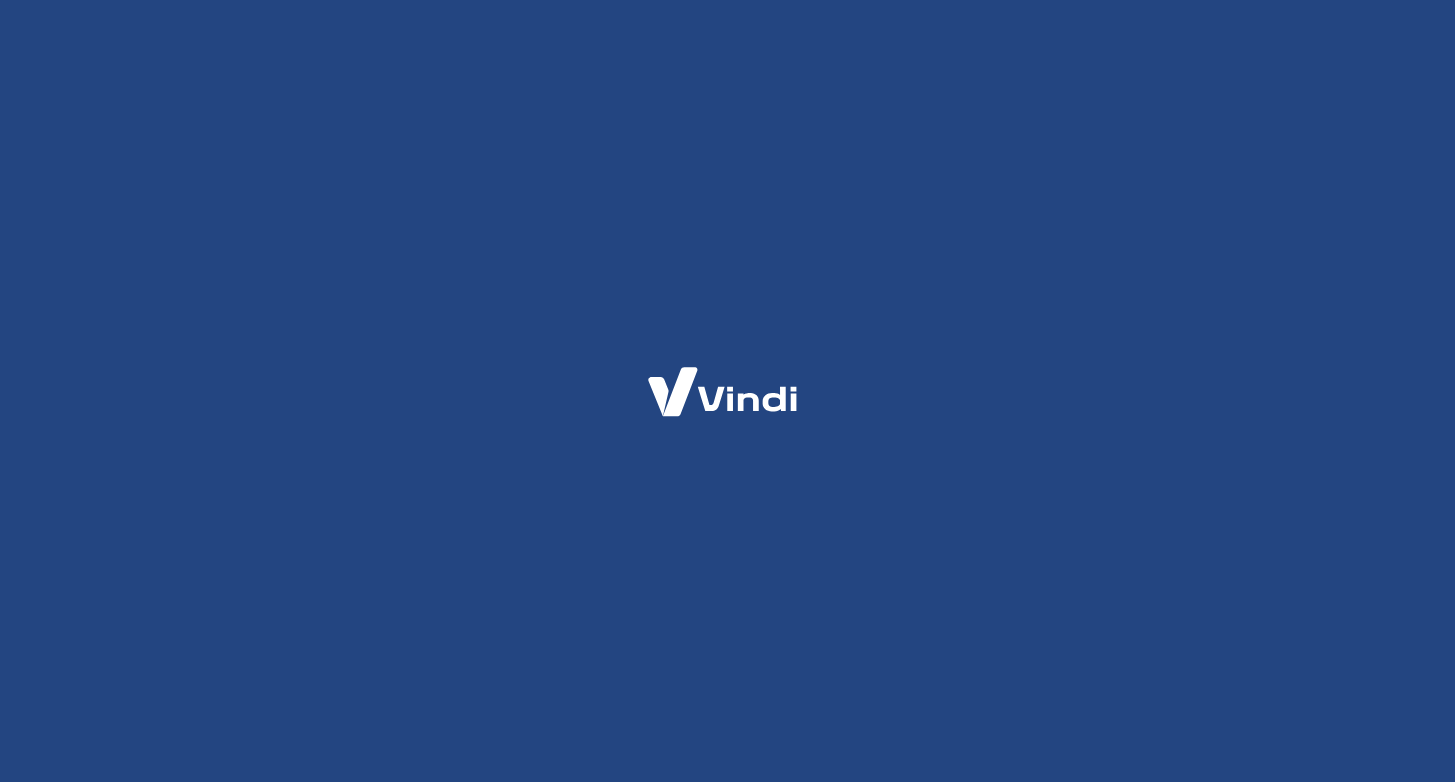 scroll, scrollTop: 0, scrollLeft: 0, axis: both 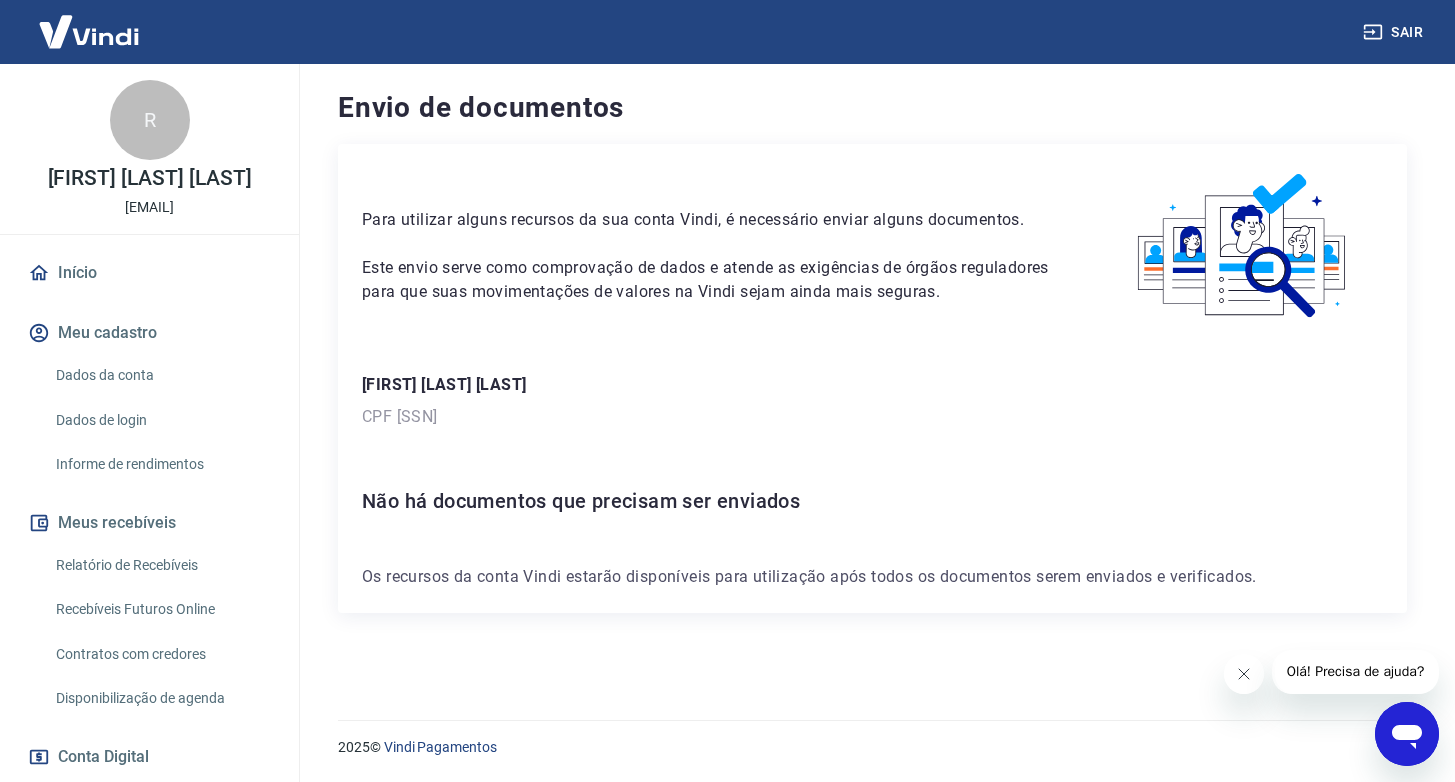 click on "Relatório de Recebíveis" at bounding box center (161, 565) 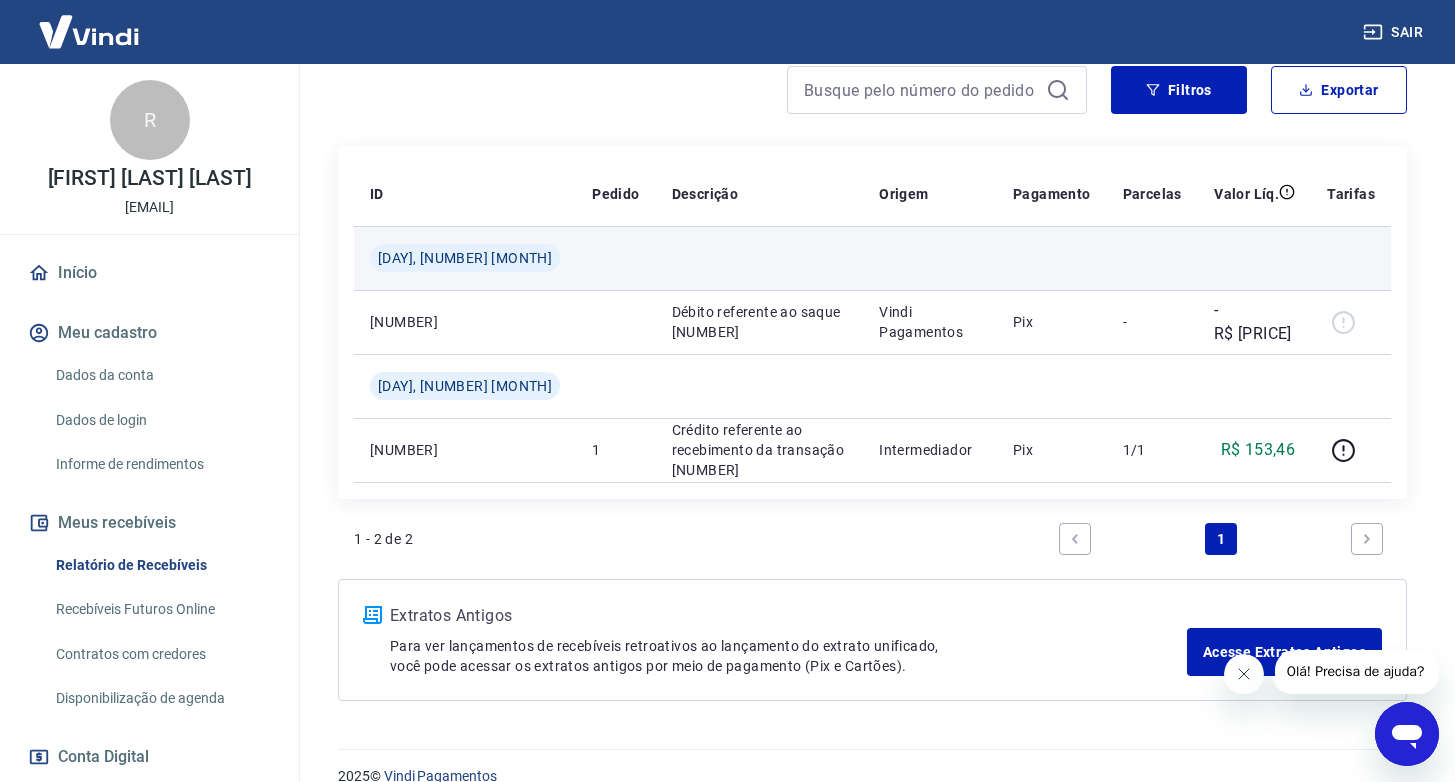 scroll, scrollTop: 309, scrollLeft: 0, axis: vertical 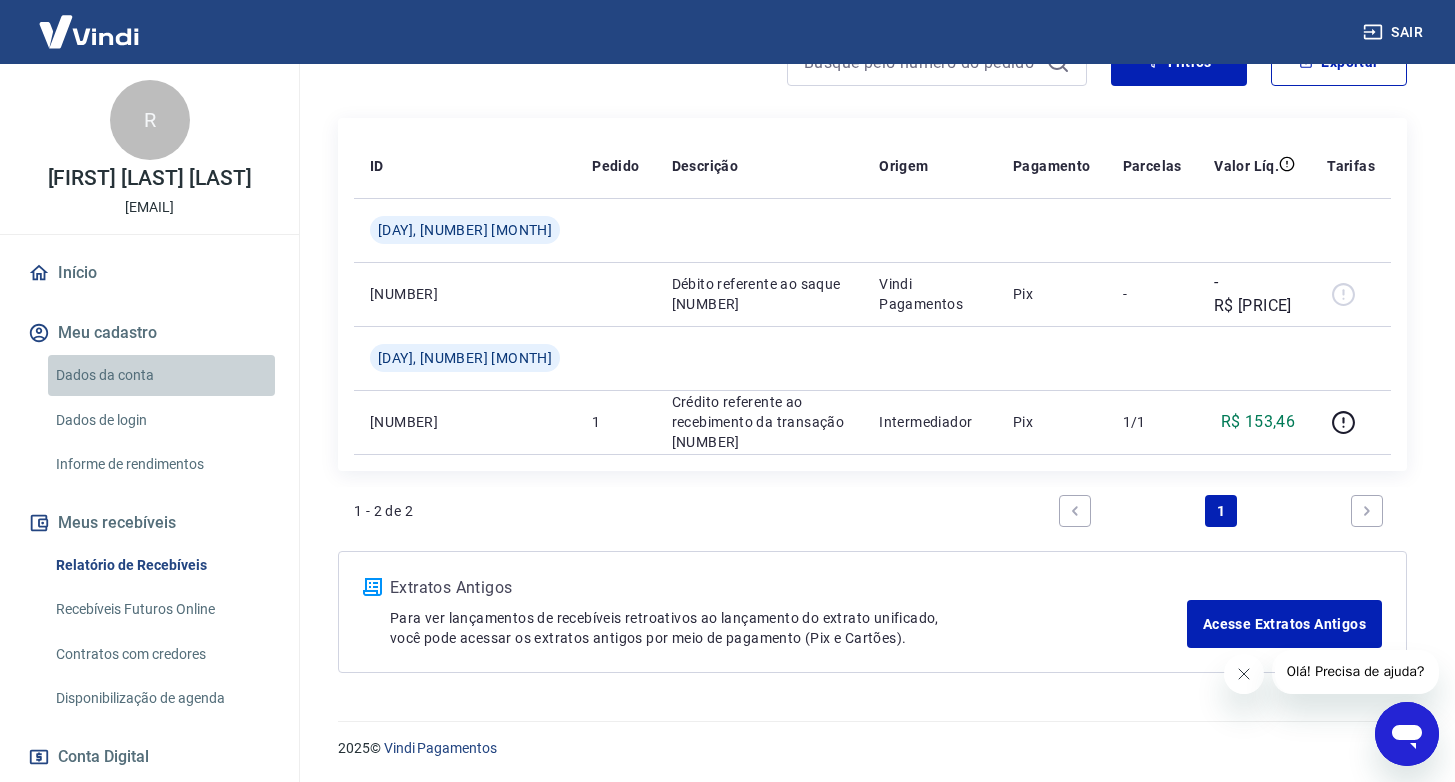 click on "Dados da conta" at bounding box center [161, 375] 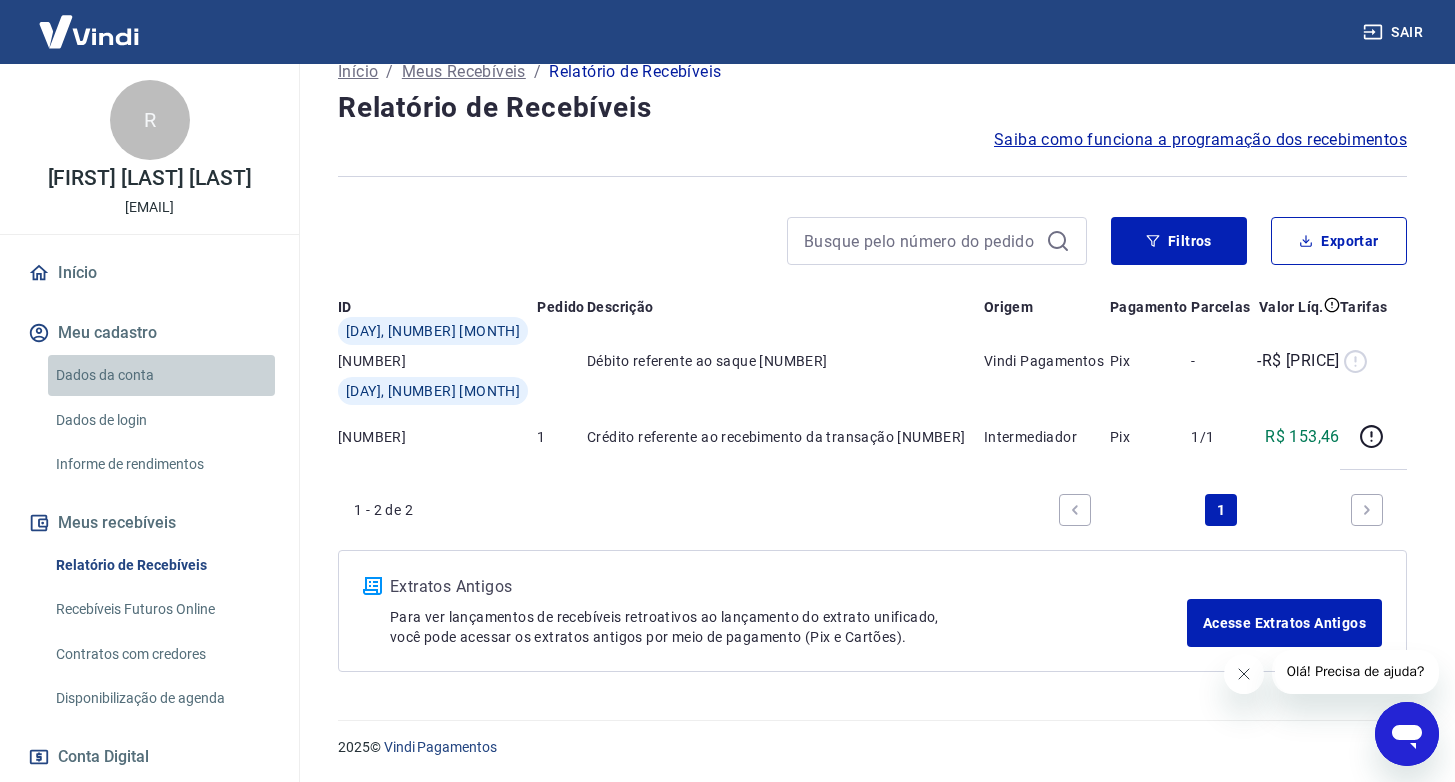 scroll, scrollTop: 0, scrollLeft: 0, axis: both 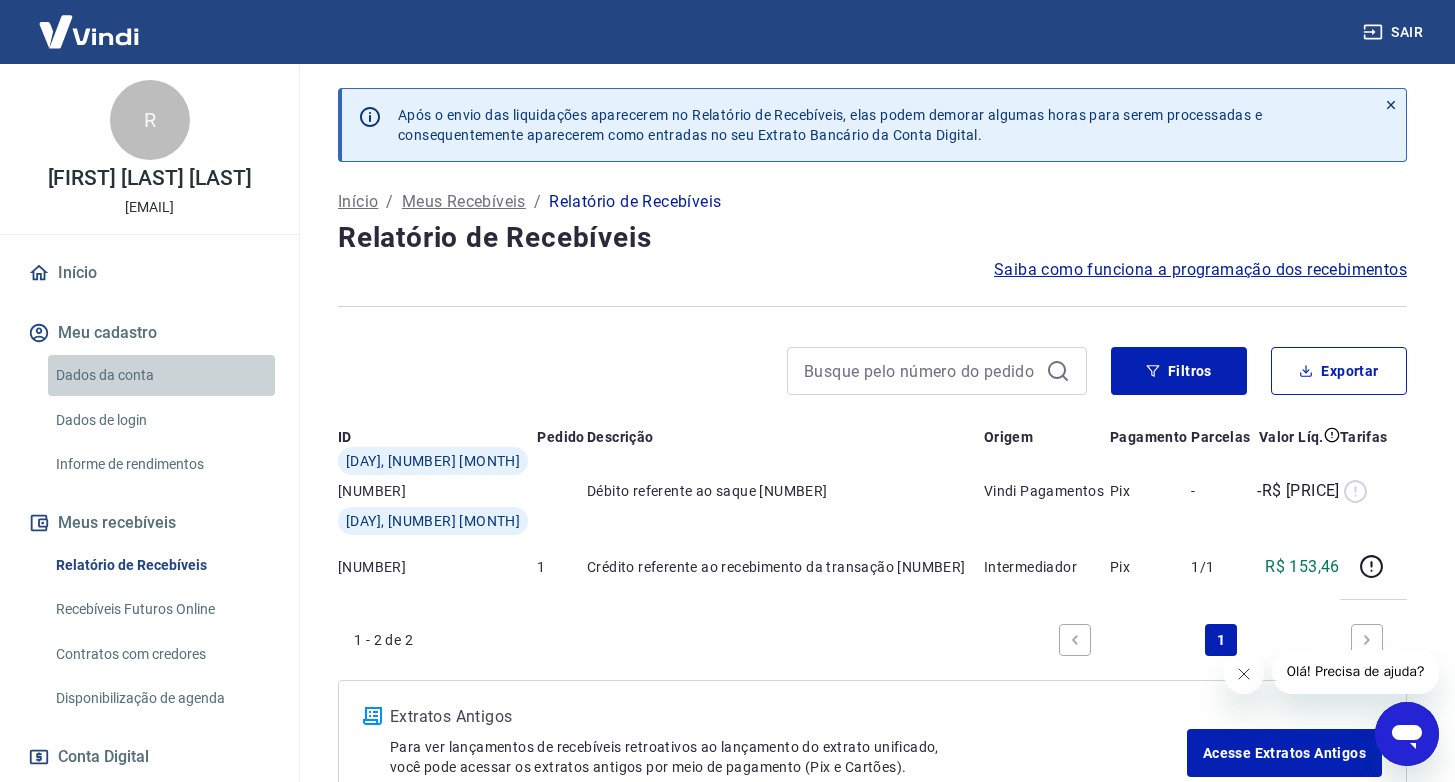 select on "[STATE]" 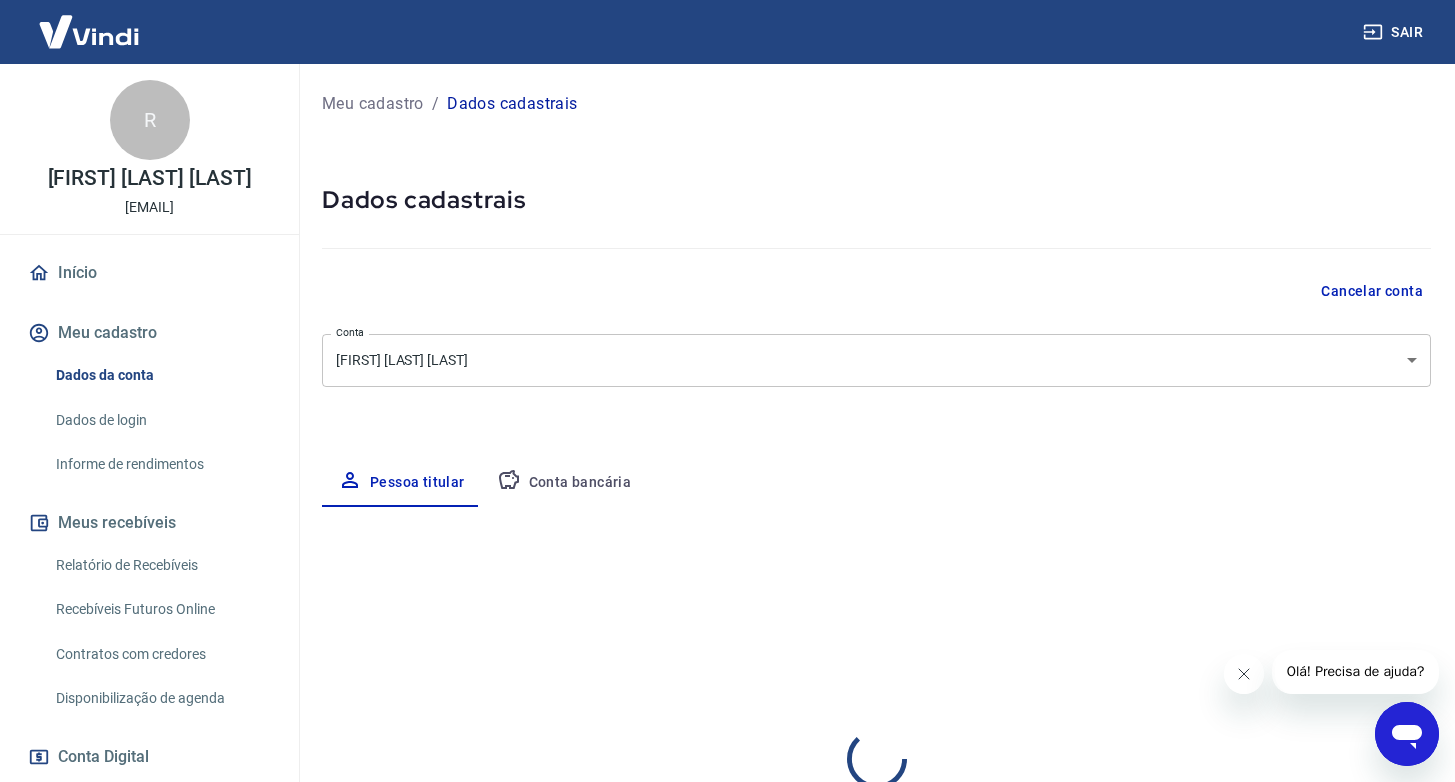 select on "business" 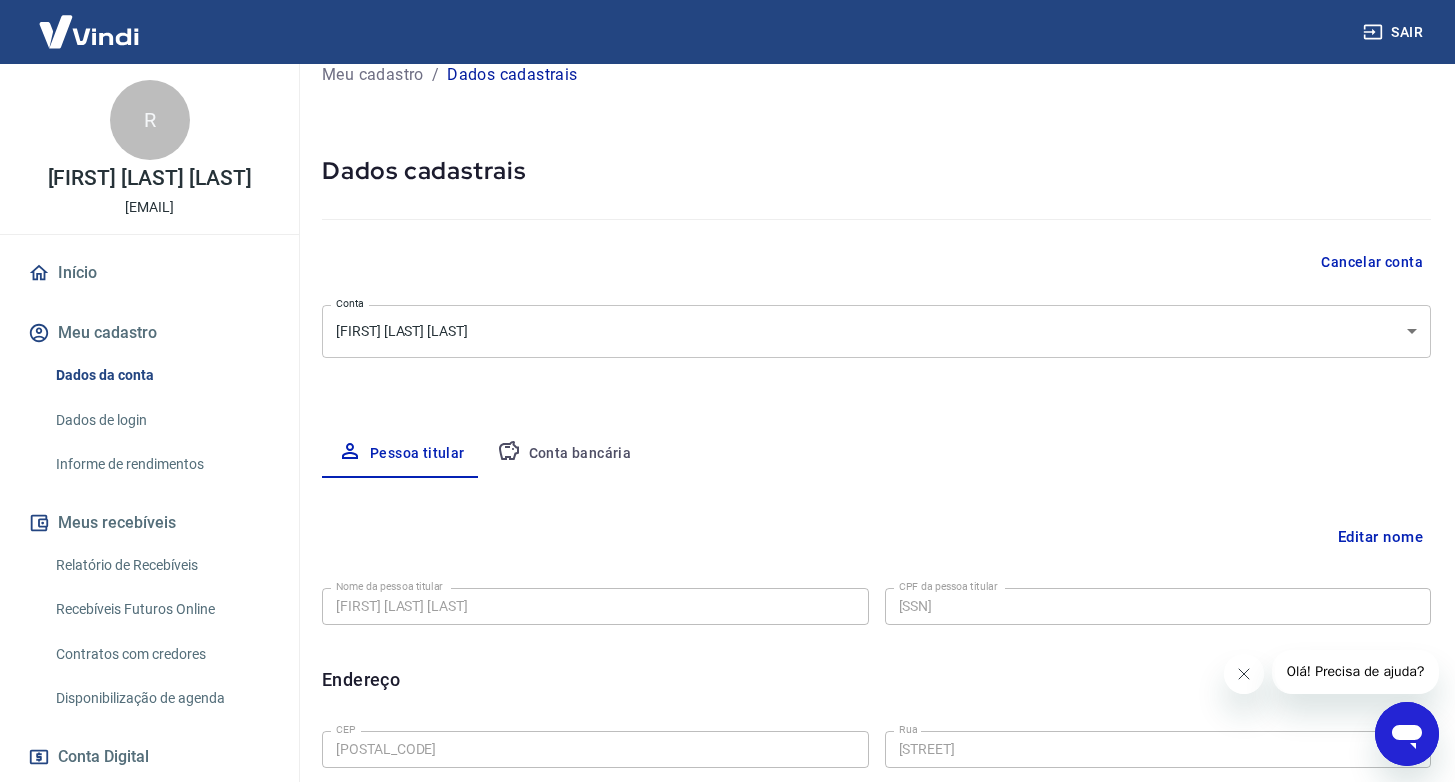 scroll, scrollTop: 0, scrollLeft: 0, axis: both 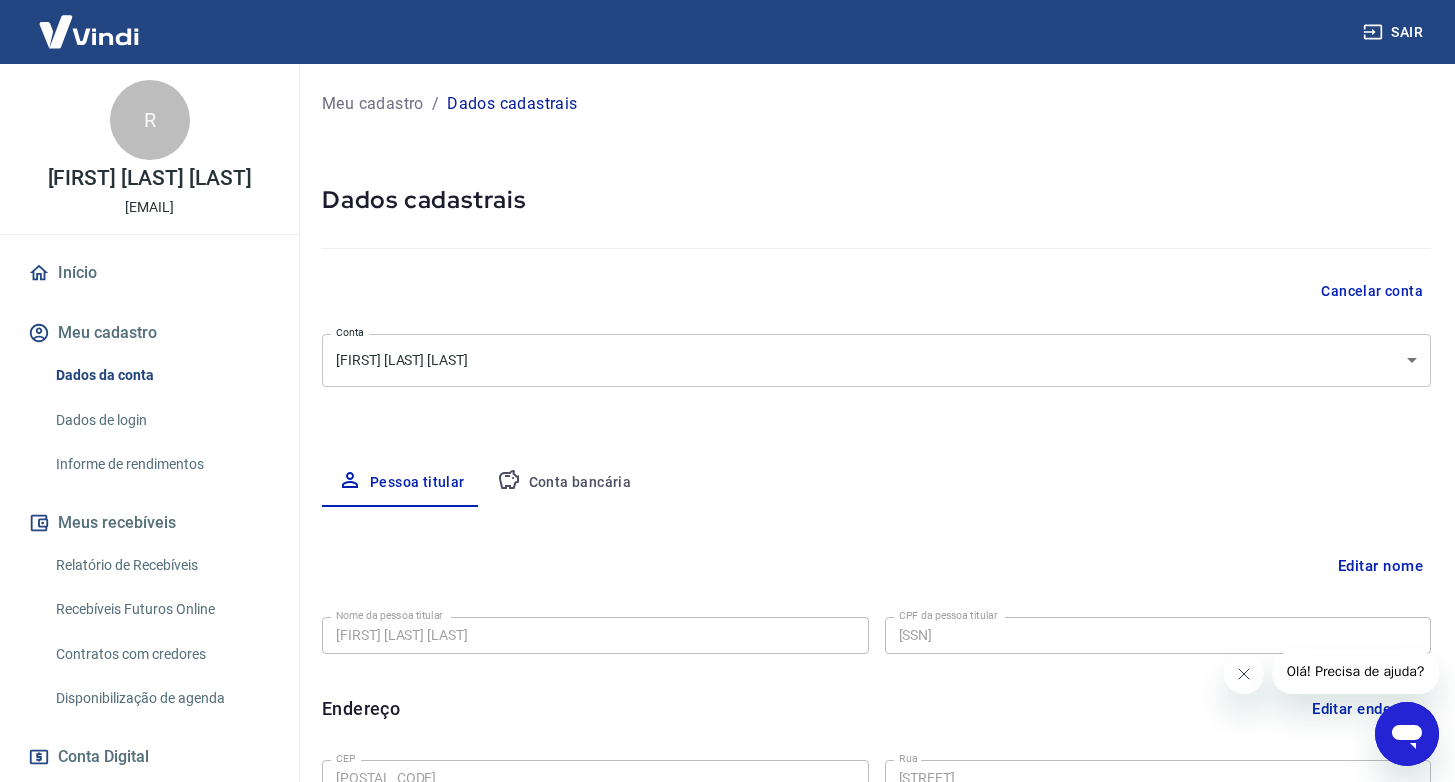 click on "Meu cadastro" at bounding box center (373, 104) 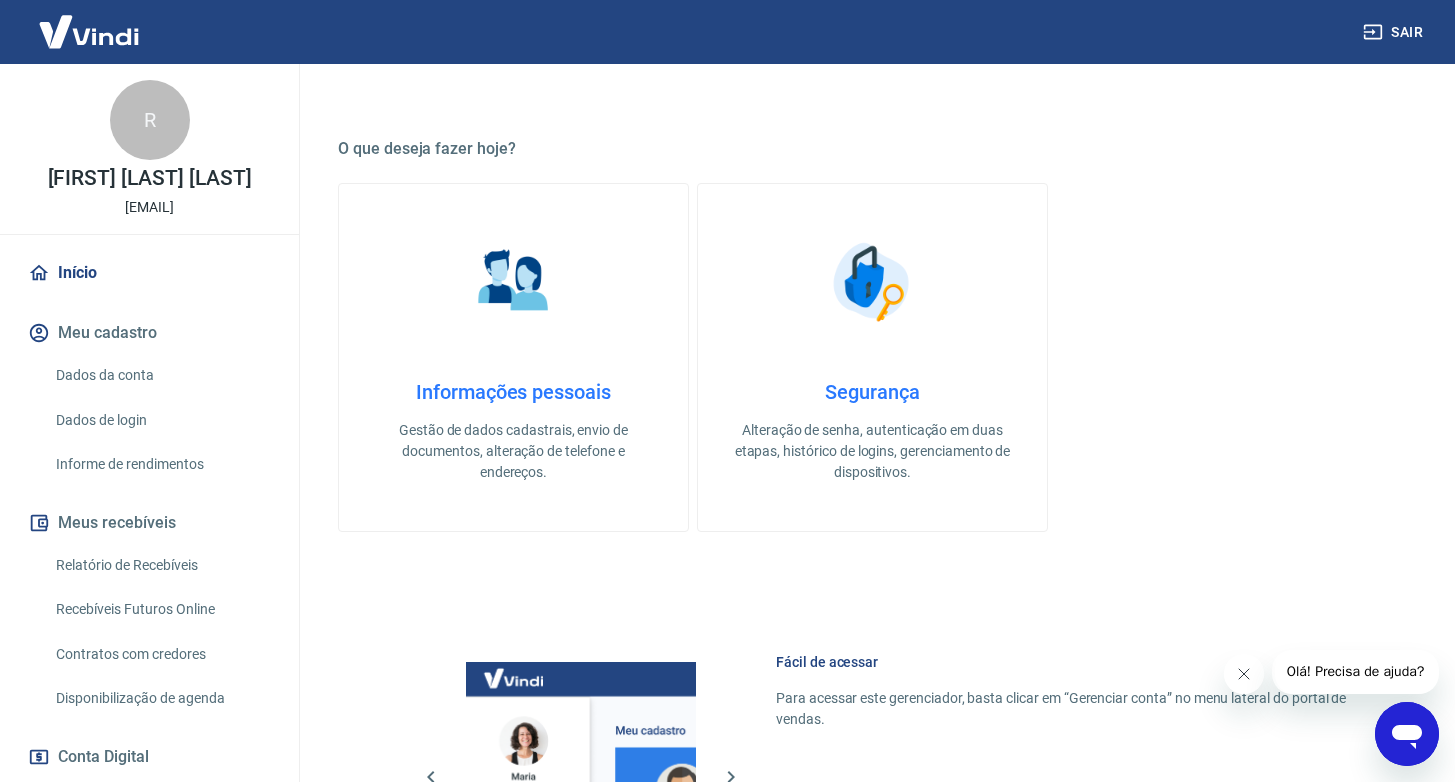 scroll, scrollTop: 327, scrollLeft: 0, axis: vertical 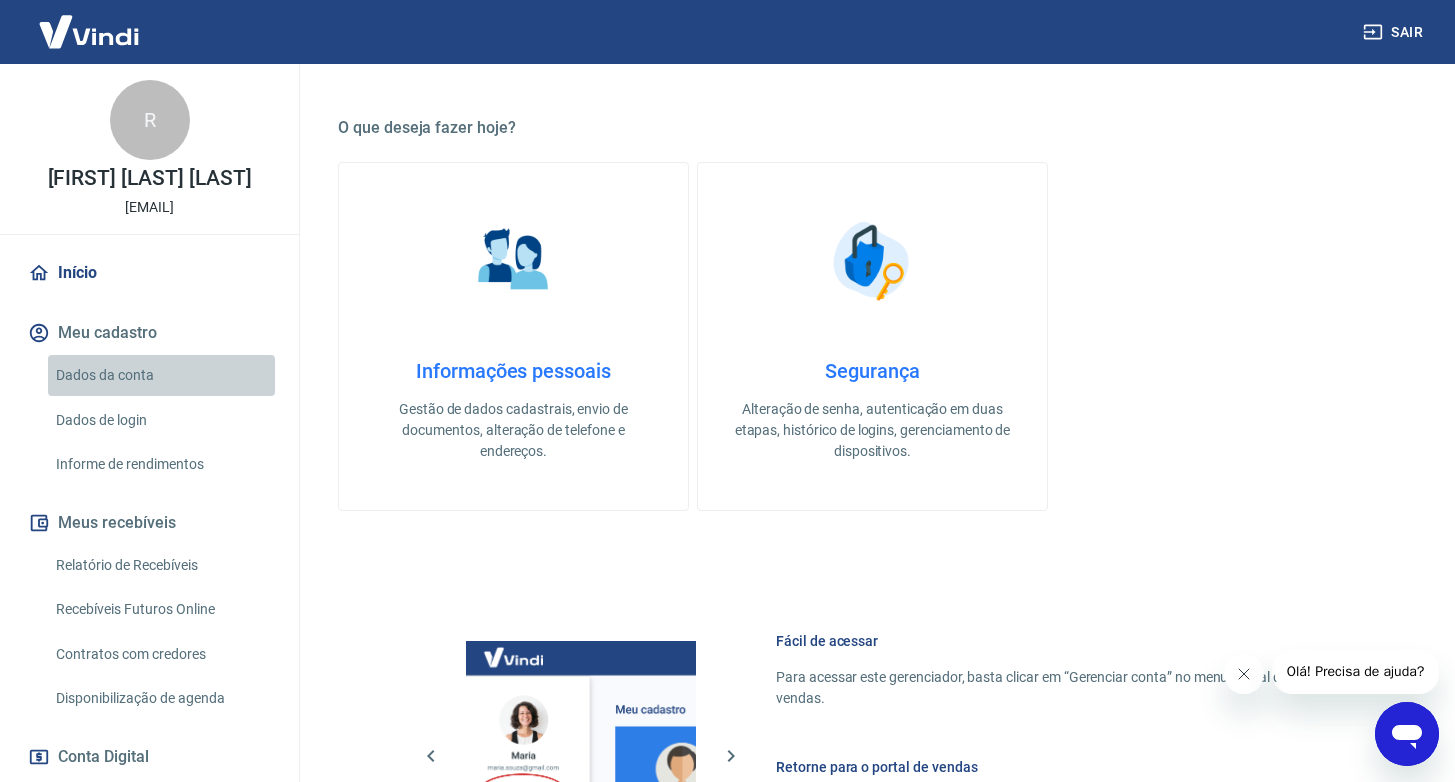 click on "Dados da conta" at bounding box center (161, 375) 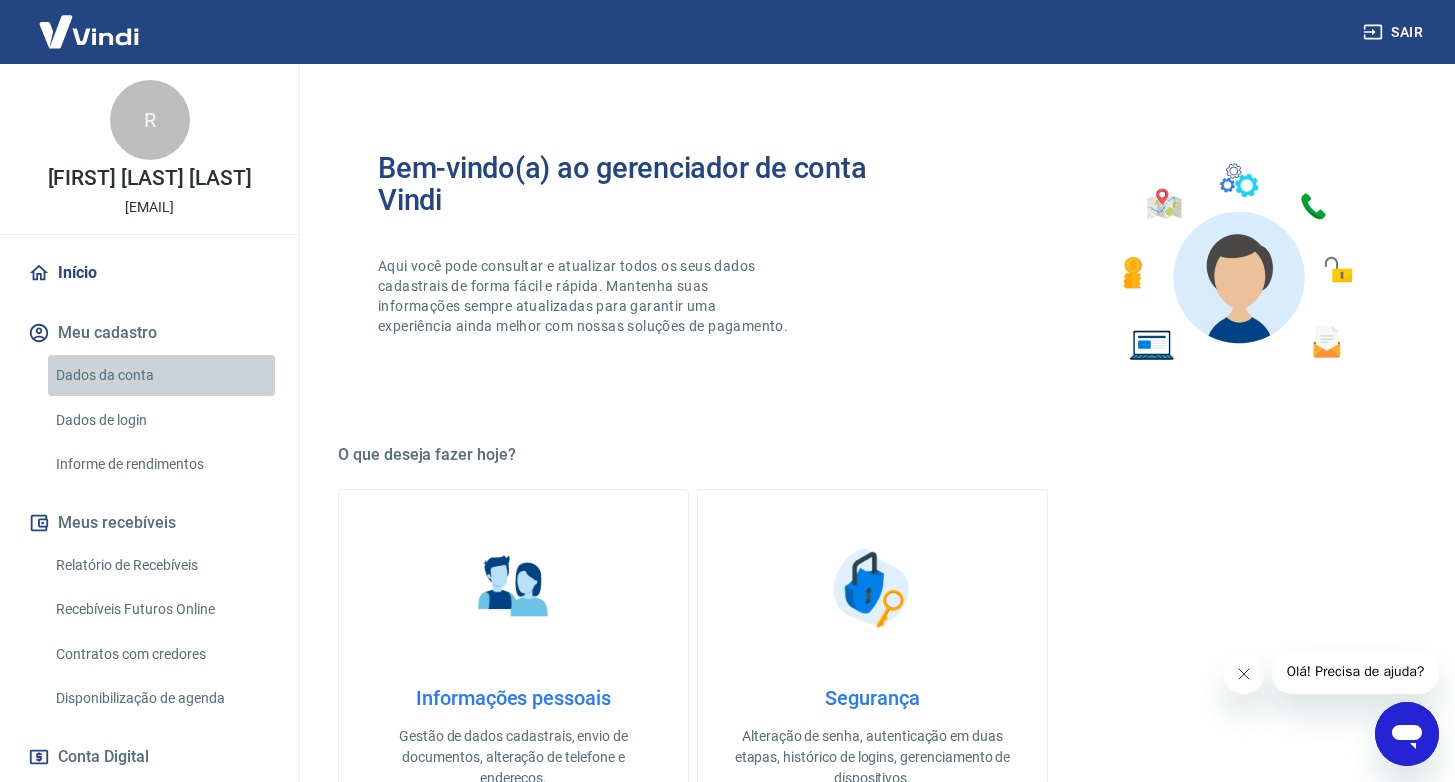 select on "[STATE]" 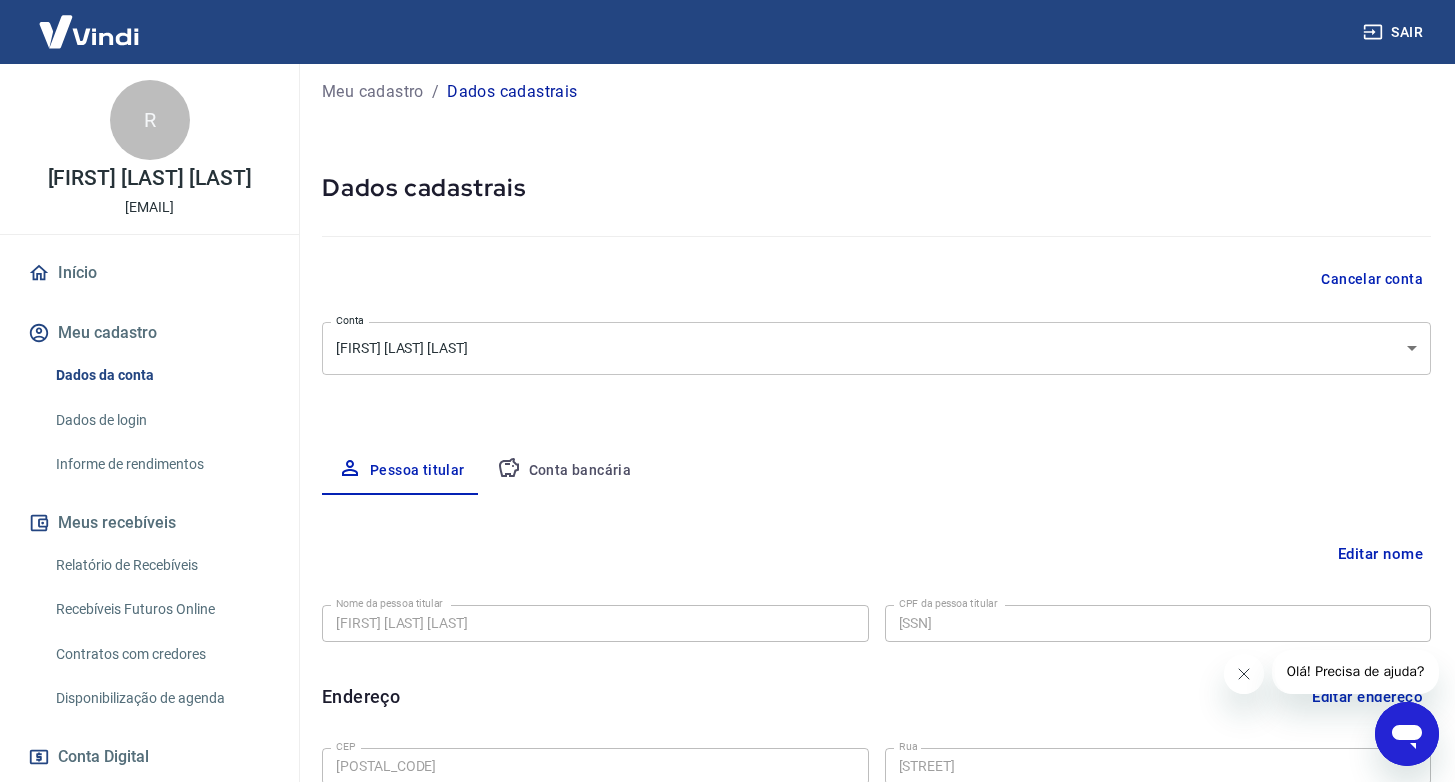 scroll, scrollTop: 0, scrollLeft: 0, axis: both 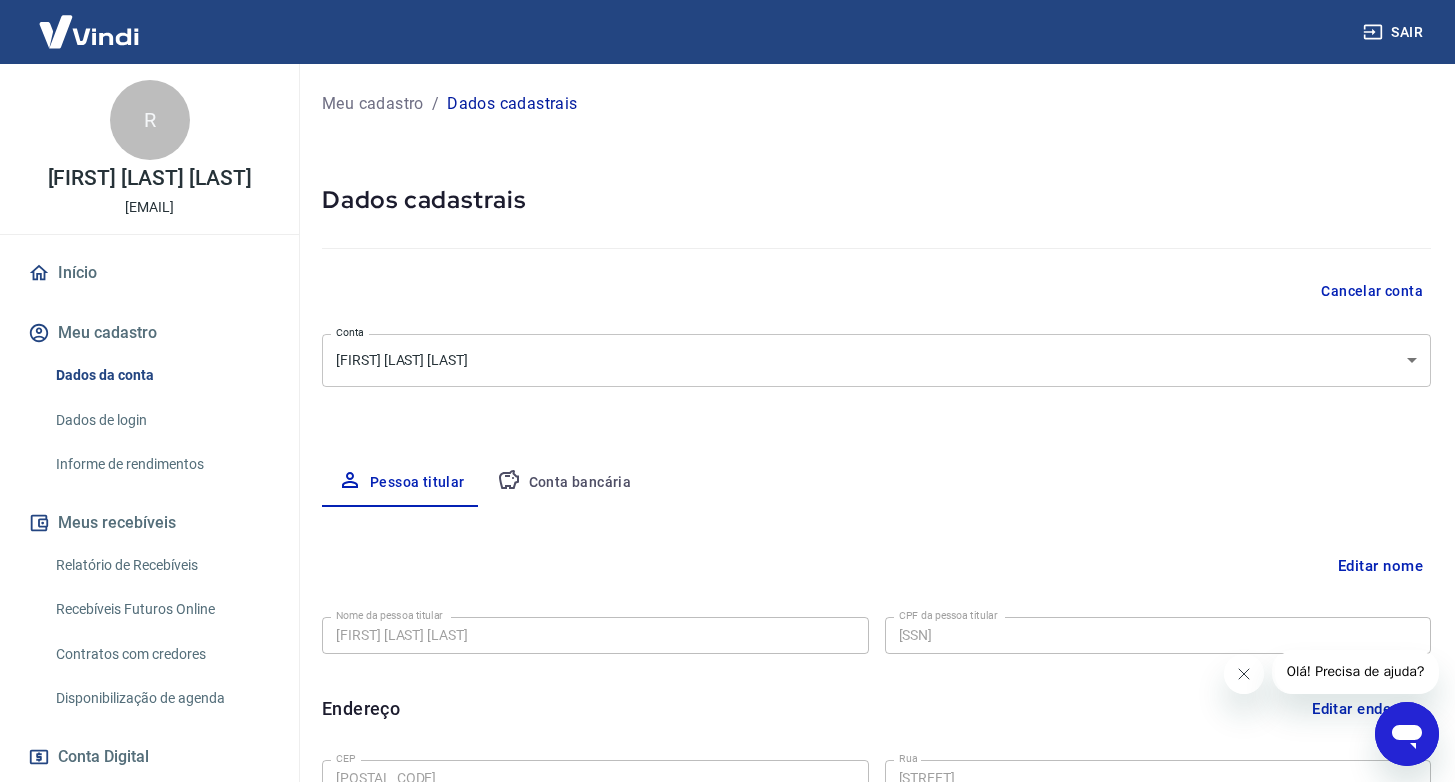click on "Relatório de Recebíveis" at bounding box center (161, 565) 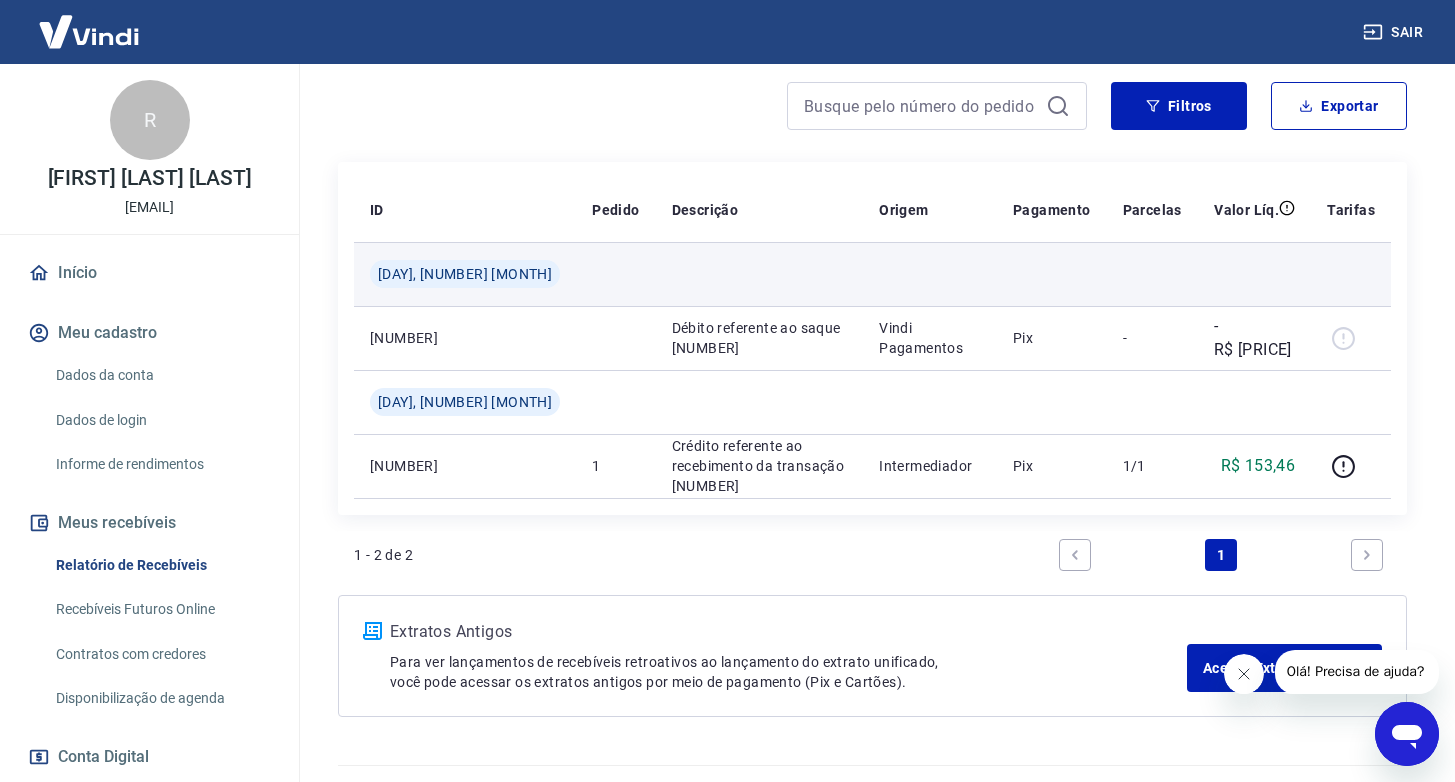 scroll, scrollTop: 309, scrollLeft: 0, axis: vertical 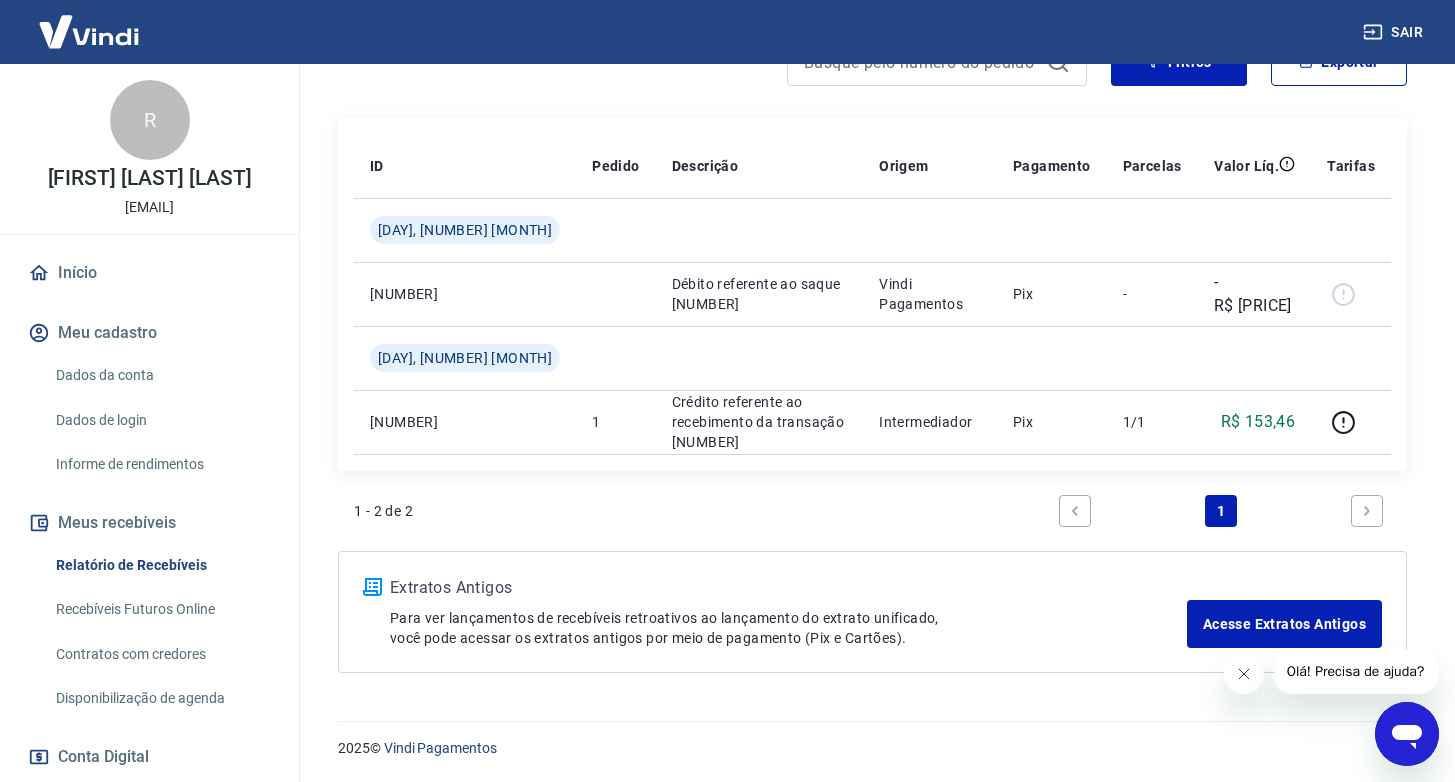 click on "Recebíveis Futuros Online" at bounding box center [161, 609] 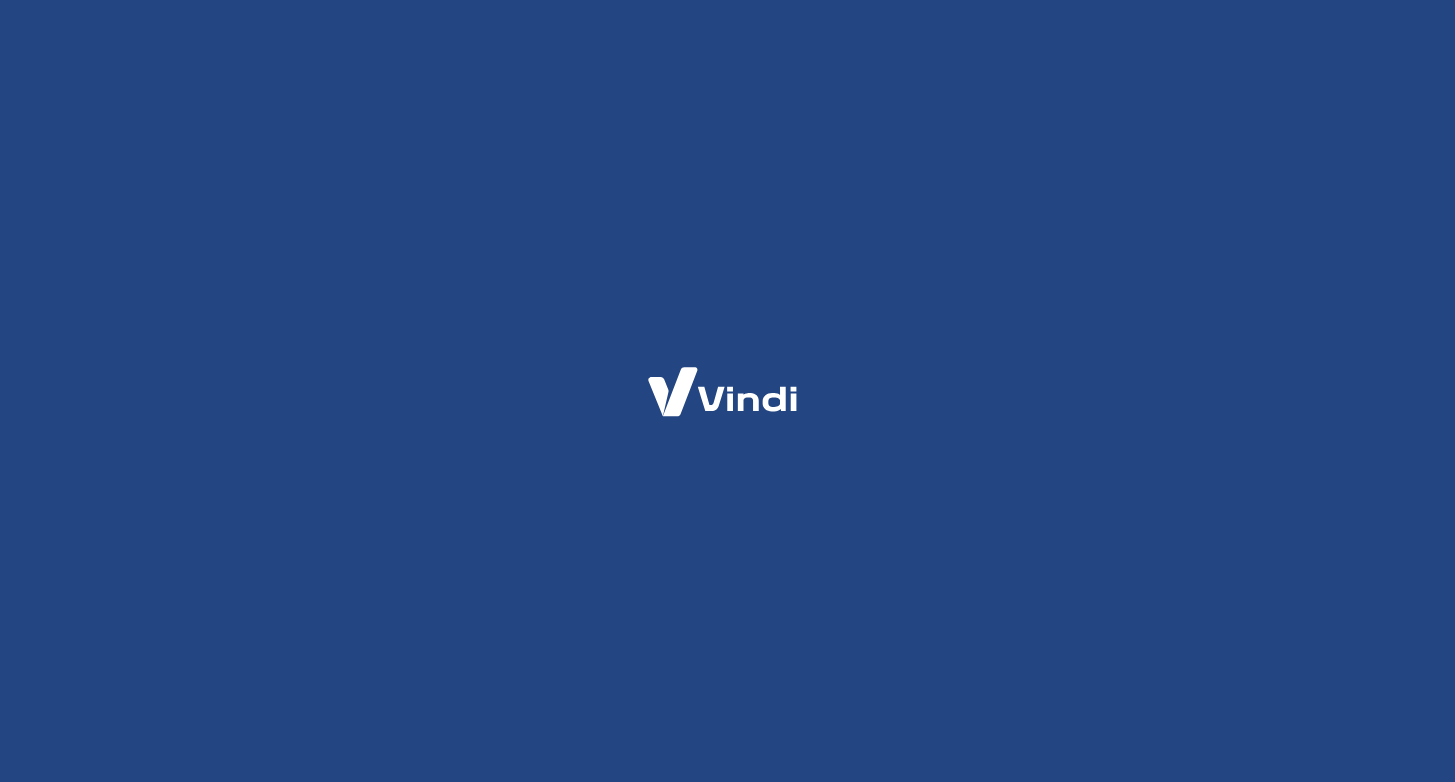 scroll, scrollTop: 0, scrollLeft: 0, axis: both 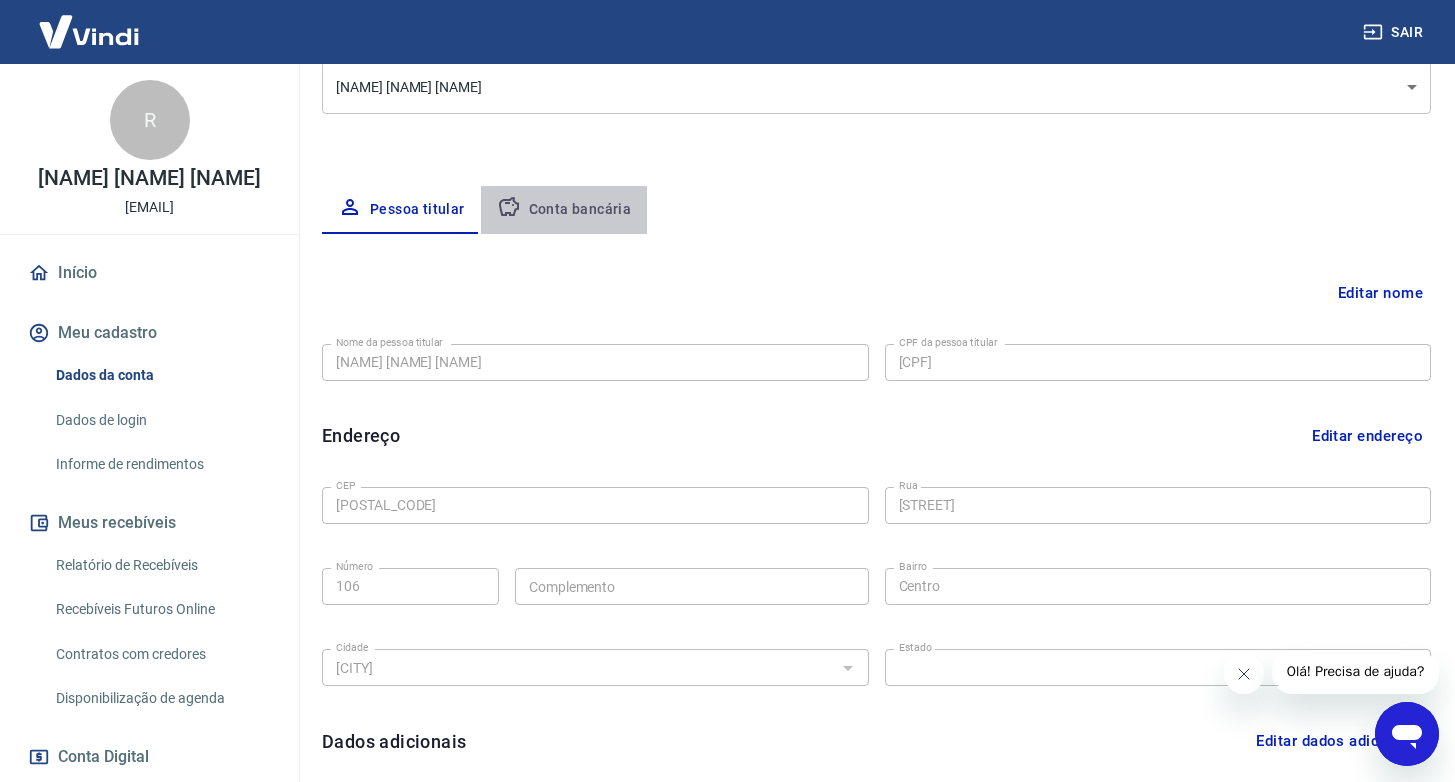 click on "Conta bancária" at bounding box center [564, 210] 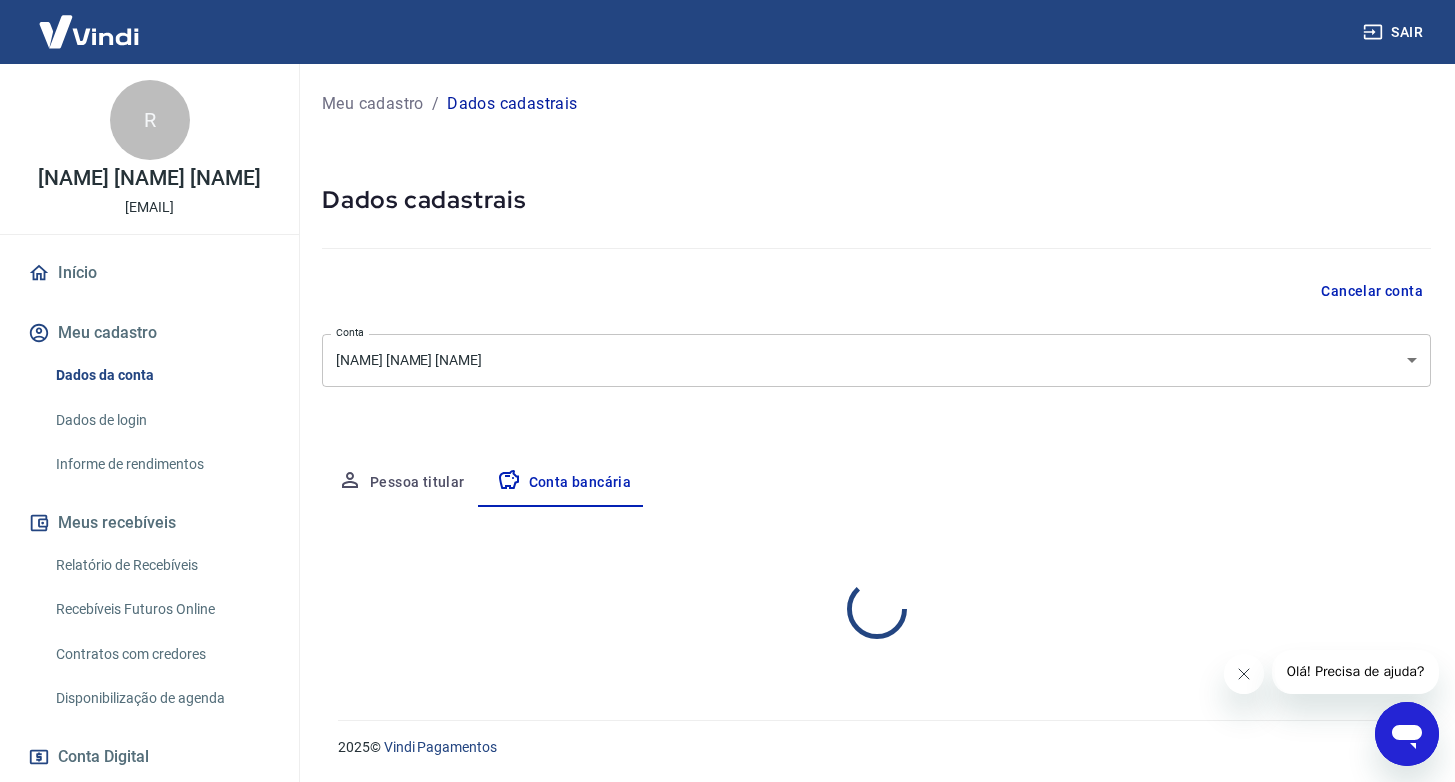 select on "1" 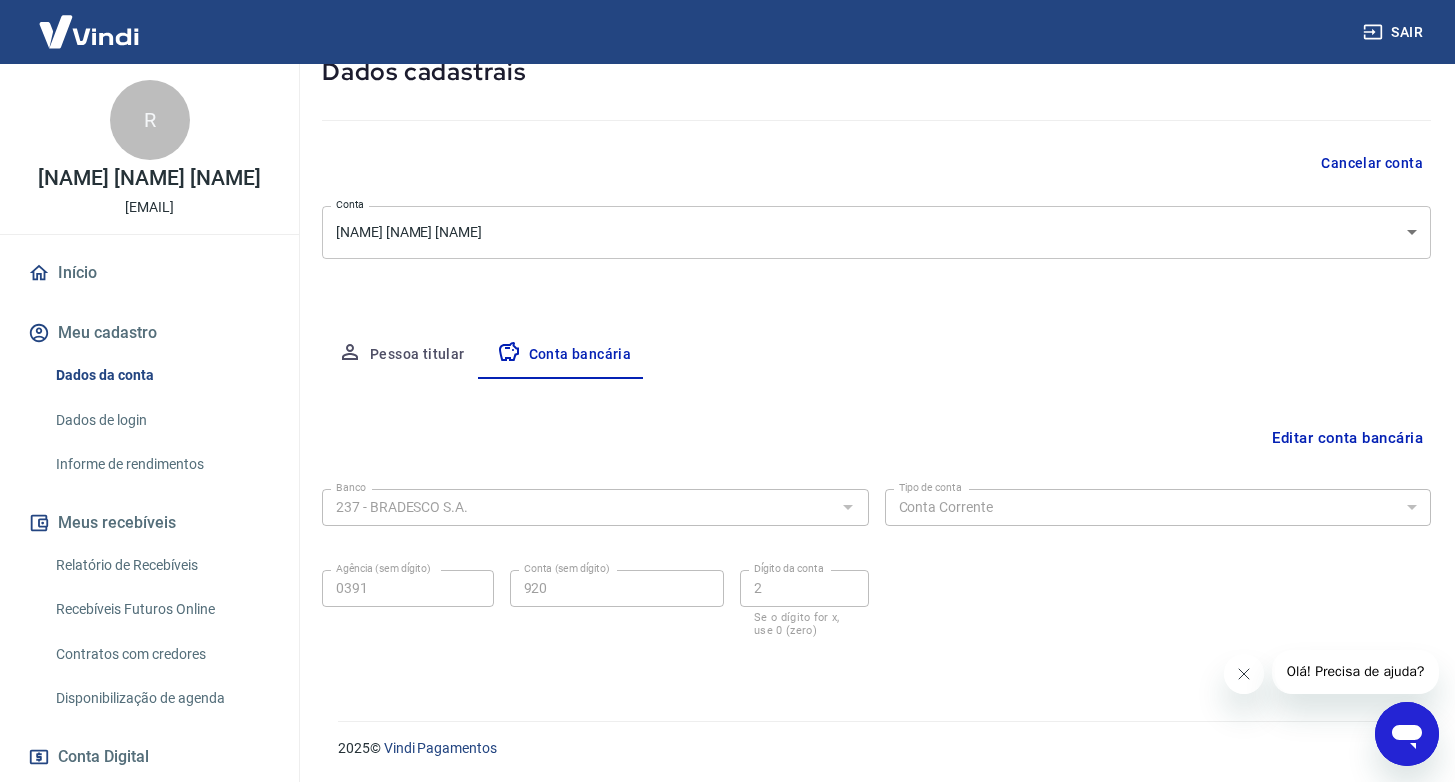 scroll, scrollTop: 129, scrollLeft: 0, axis: vertical 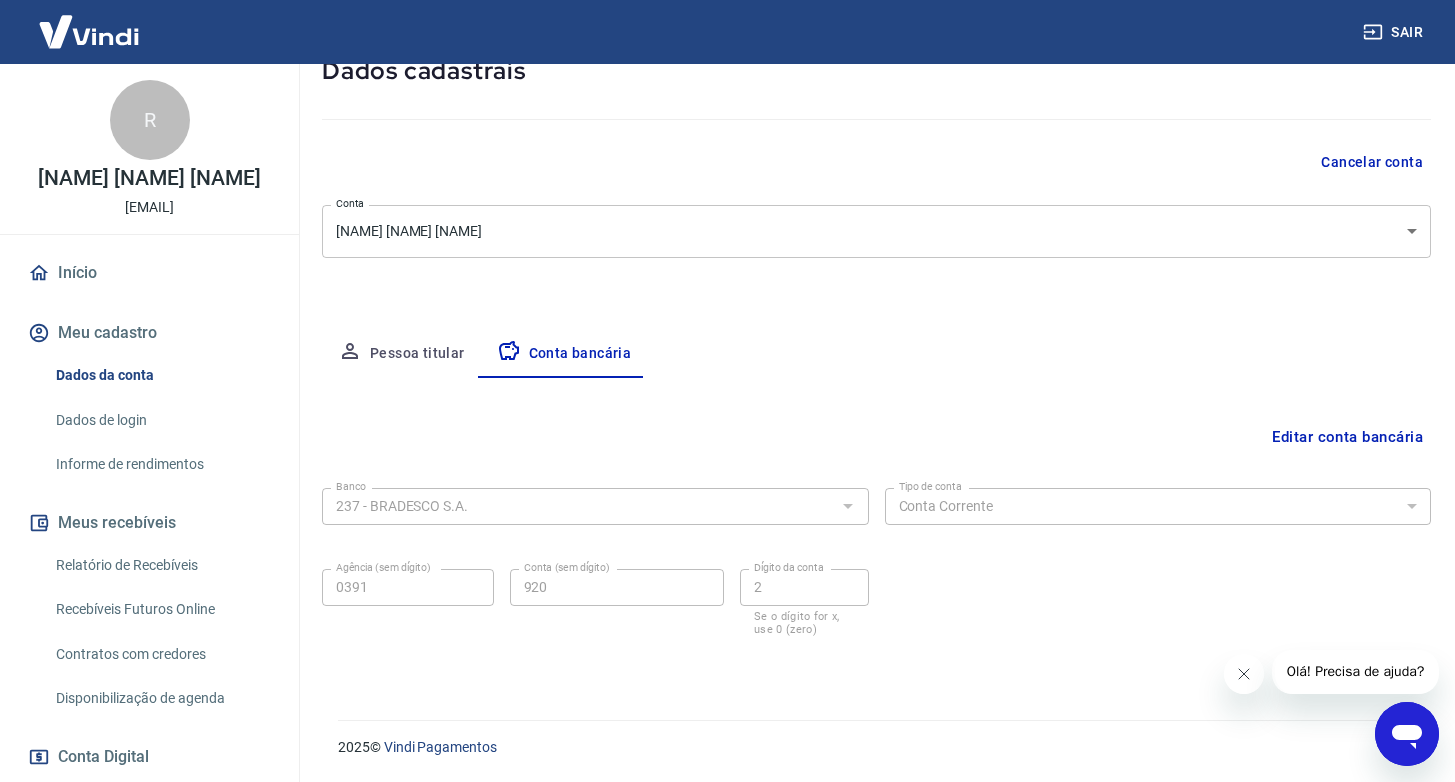 type 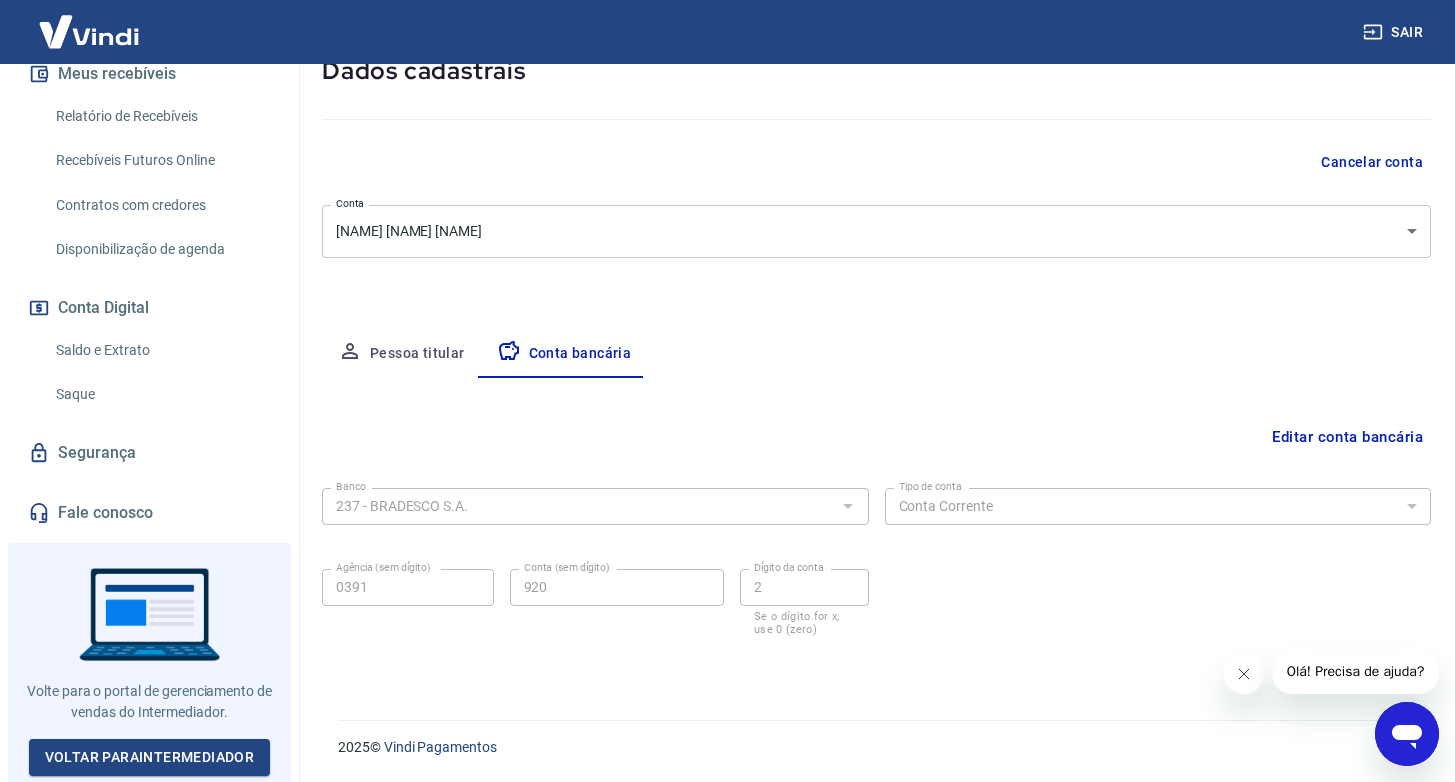 scroll, scrollTop: 450, scrollLeft: 0, axis: vertical 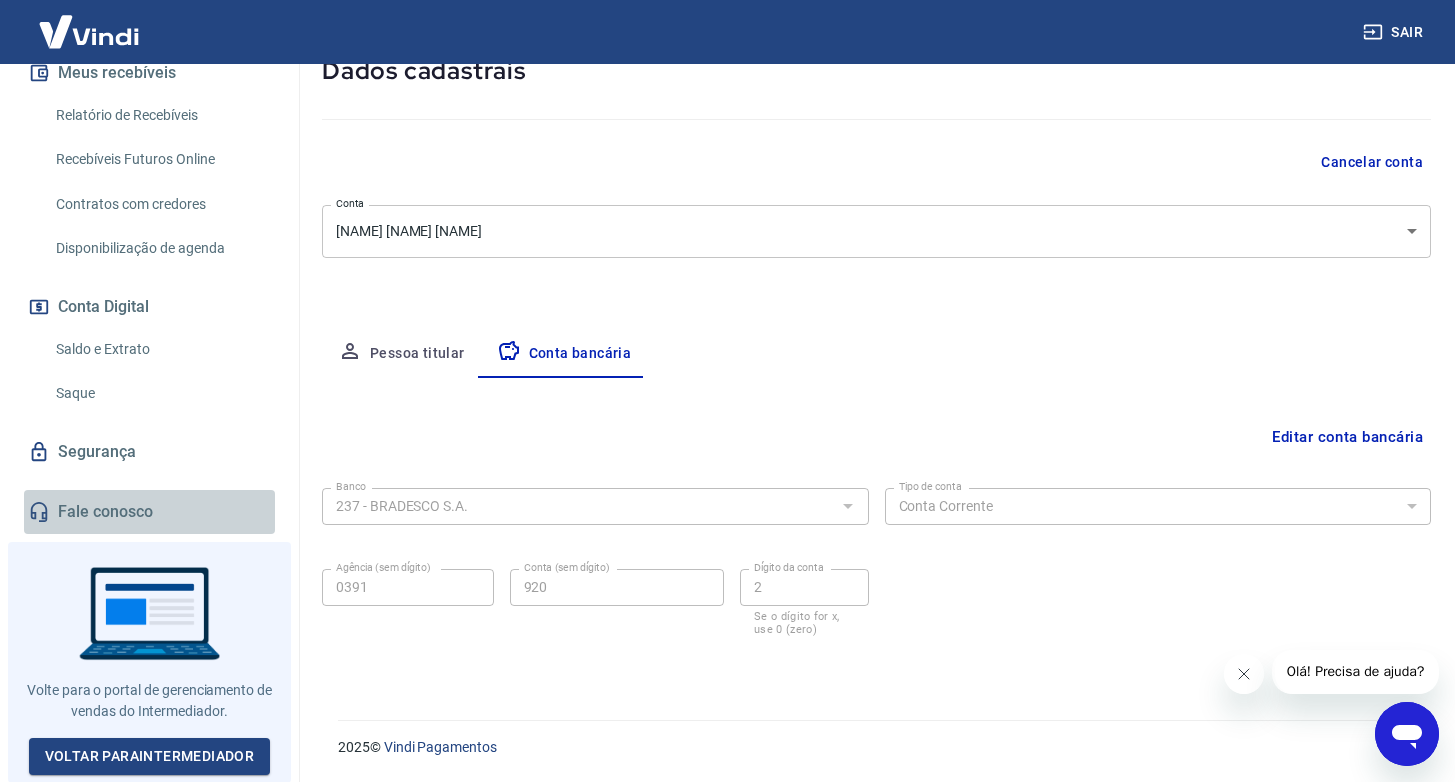 click on "Fale conosco" at bounding box center (149, 512) 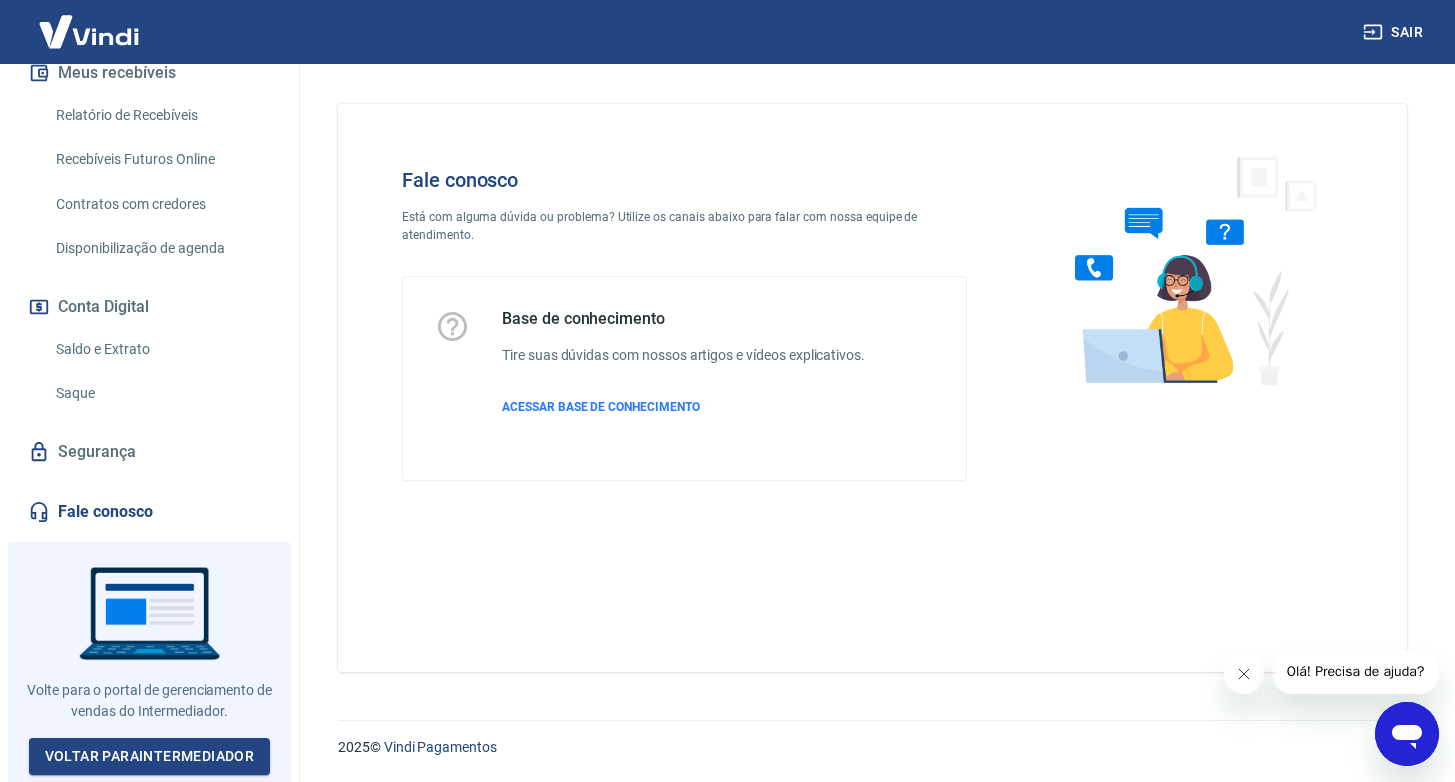 scroll, scrollTop: 0, scrollLeft: 0, axis: both 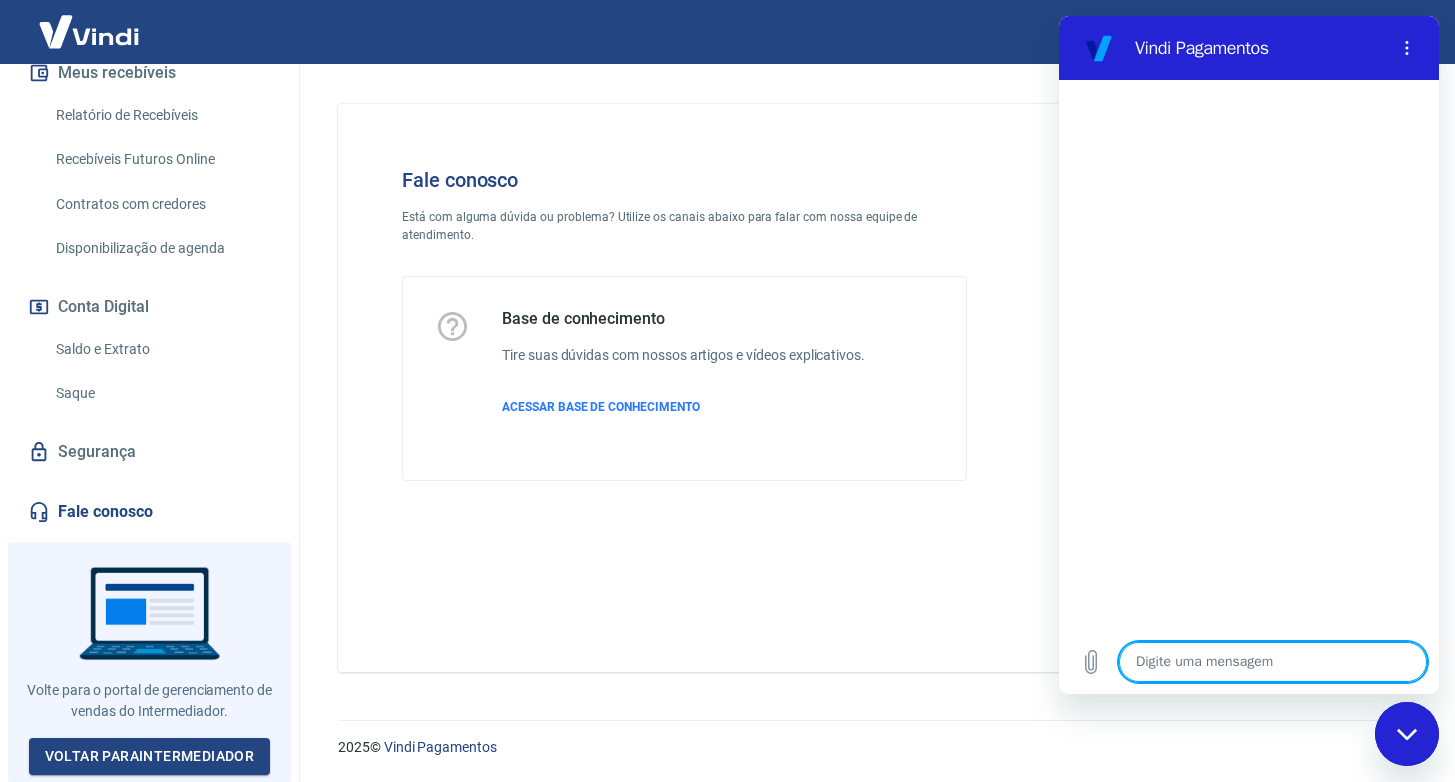 click at bounding box center (1273, 662) 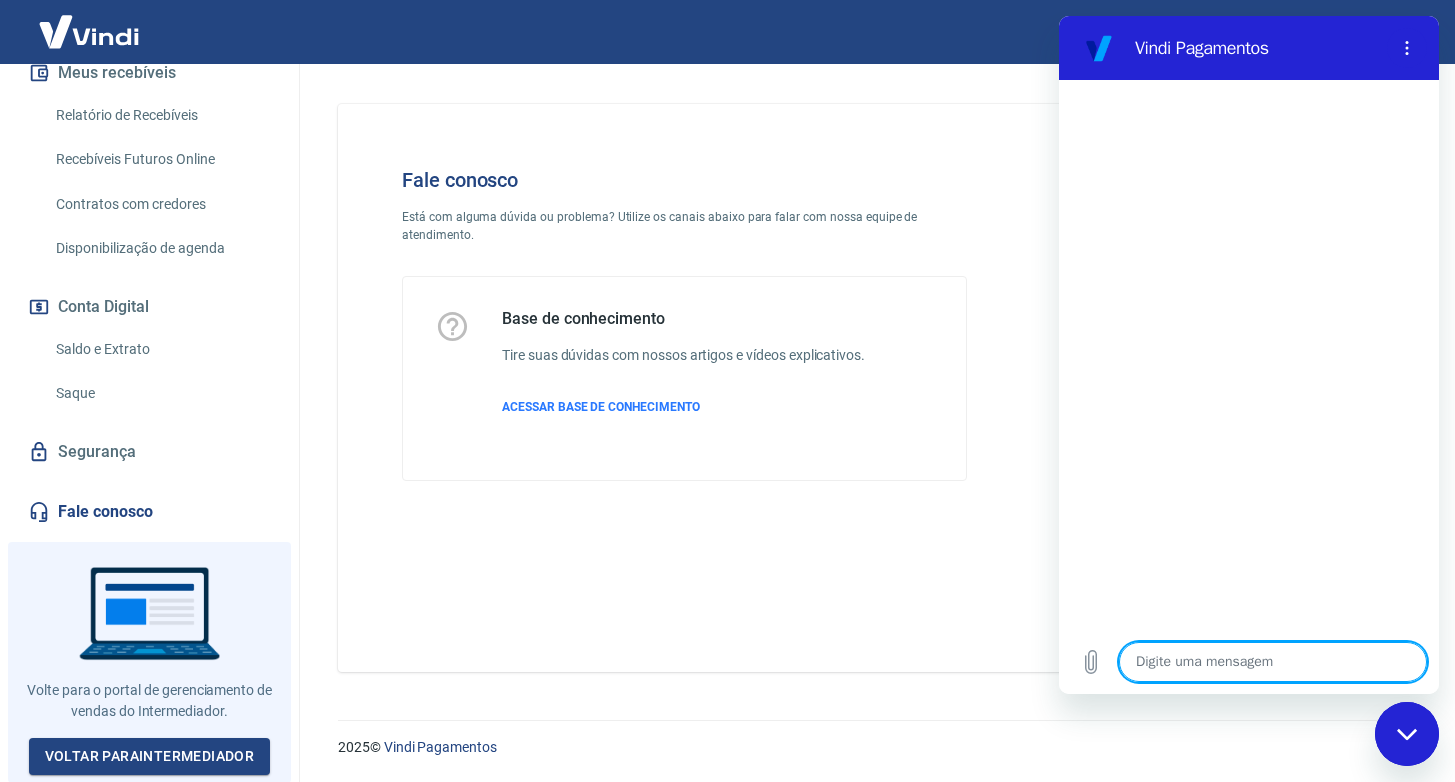 type on "o" 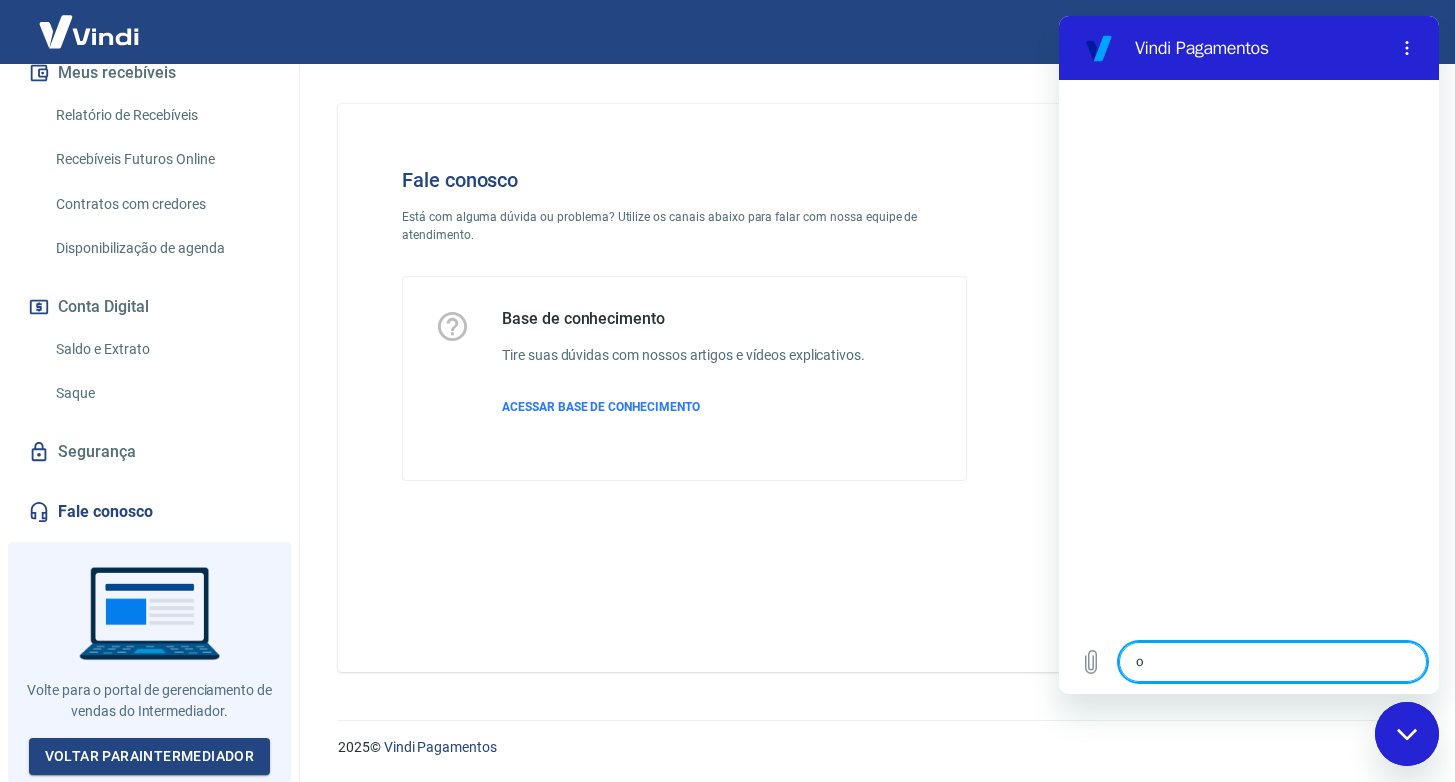 type on "ol" 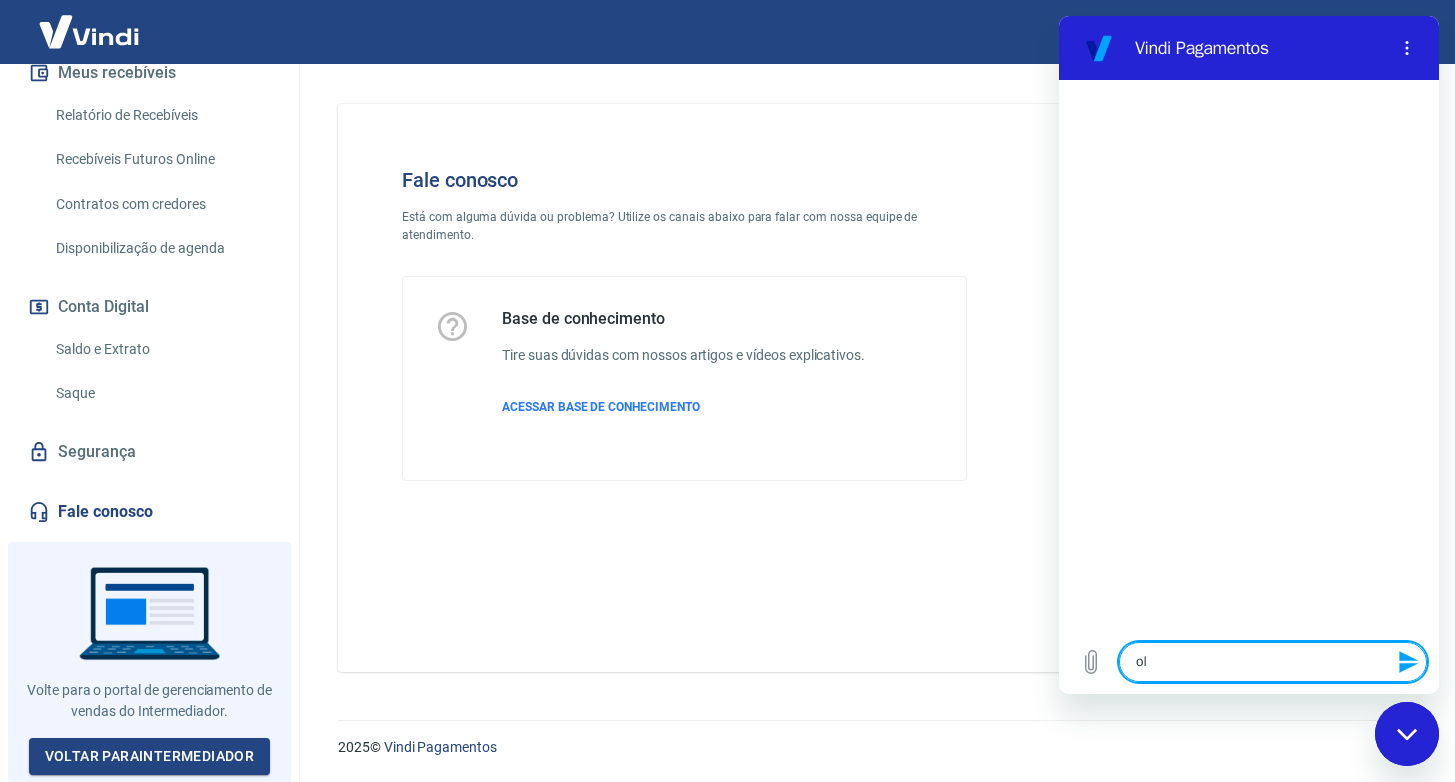 type on "ola" 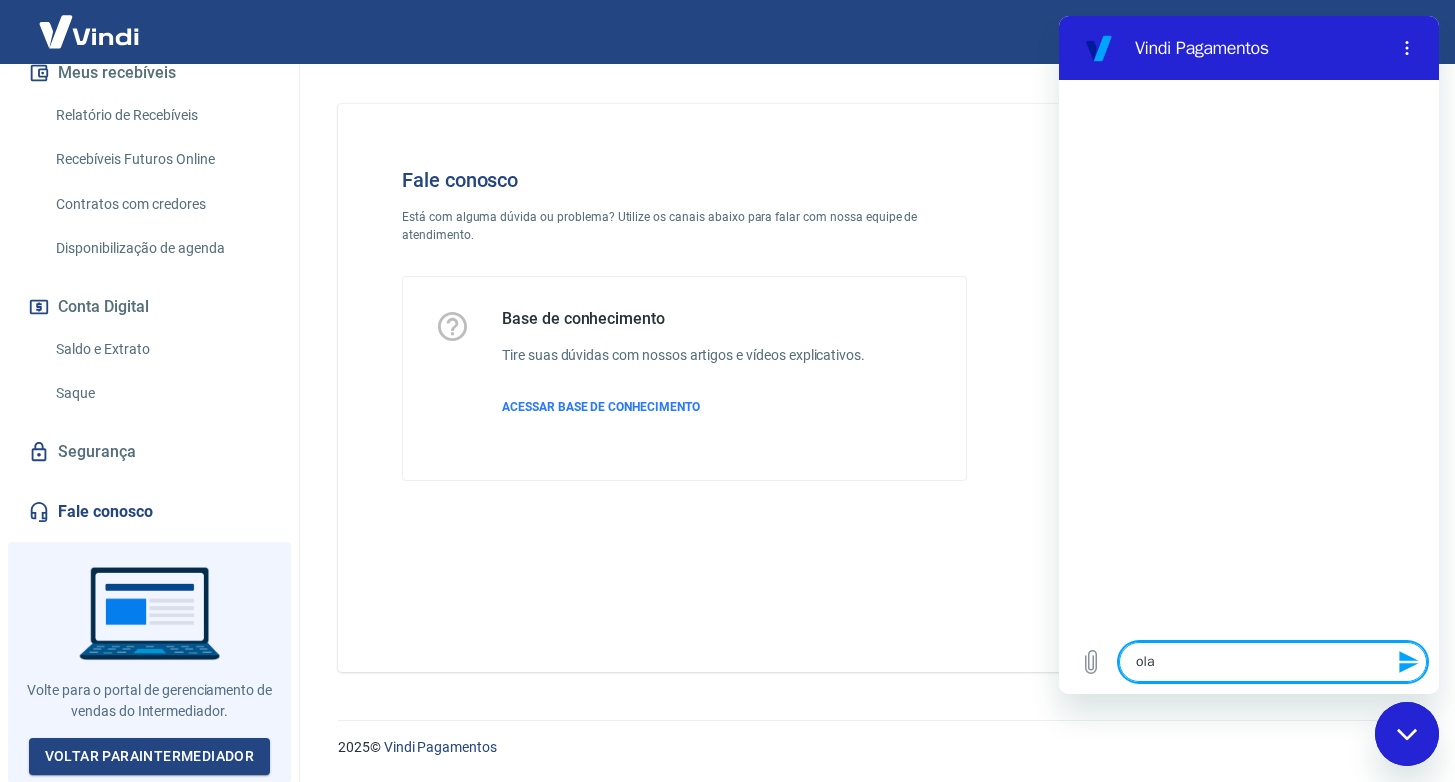 type on "ola" 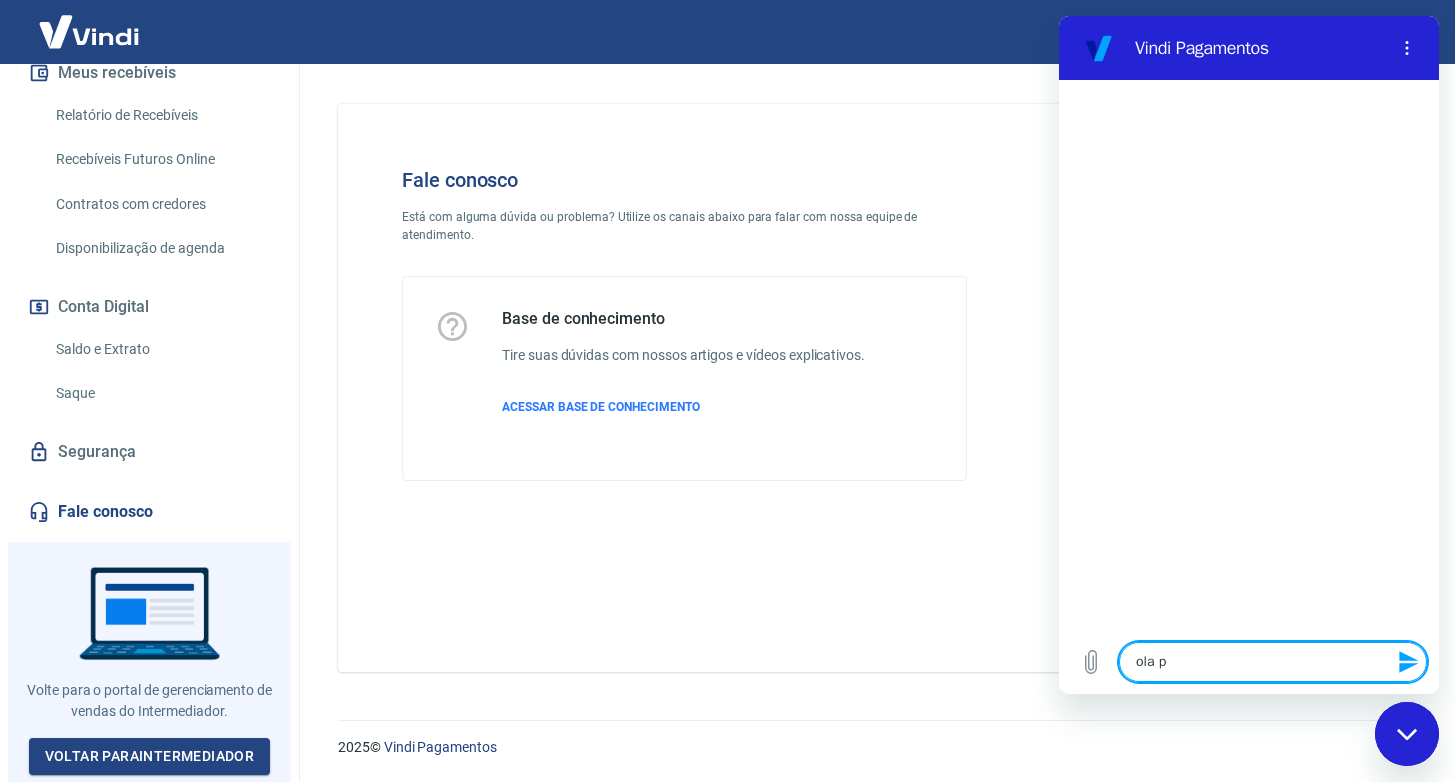 type on "ola pr" 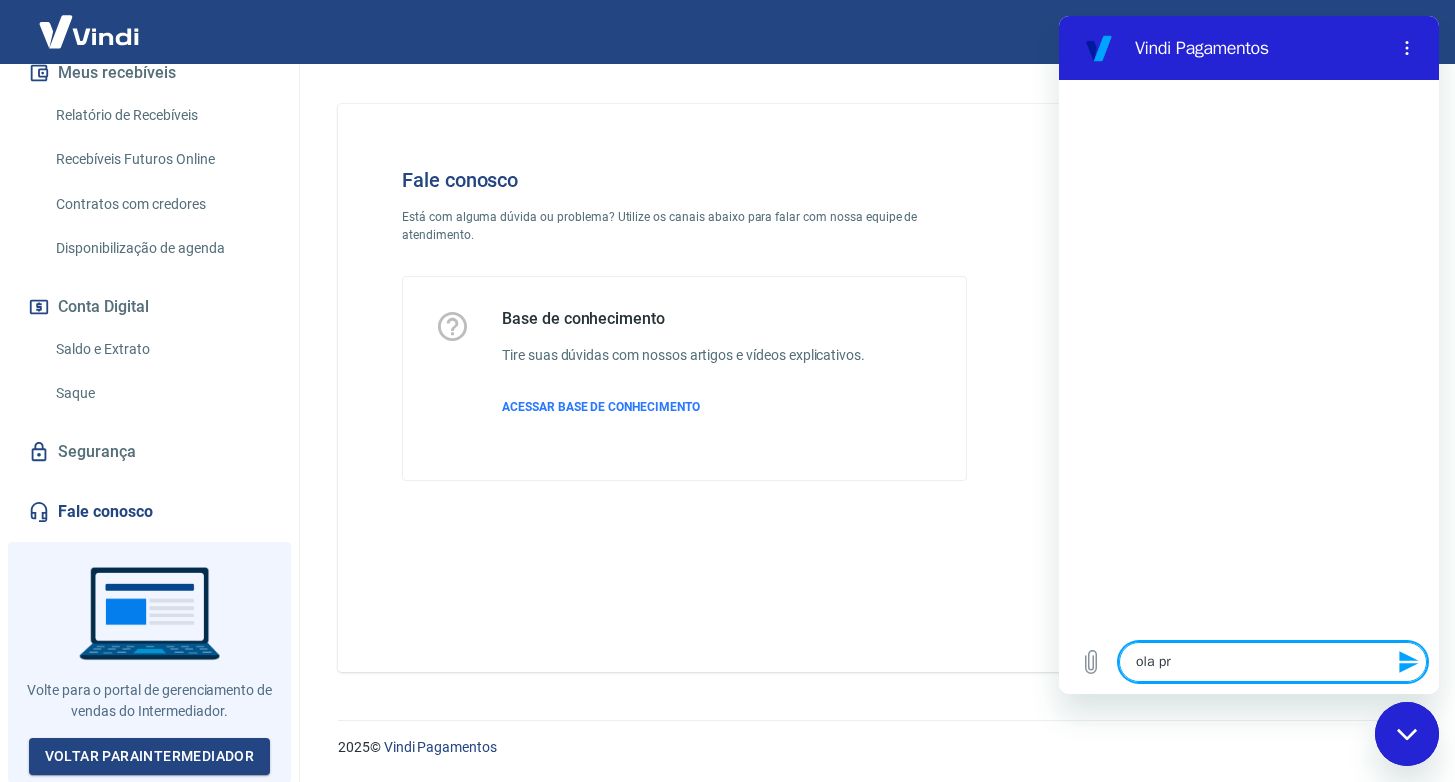 type on "ola pre" 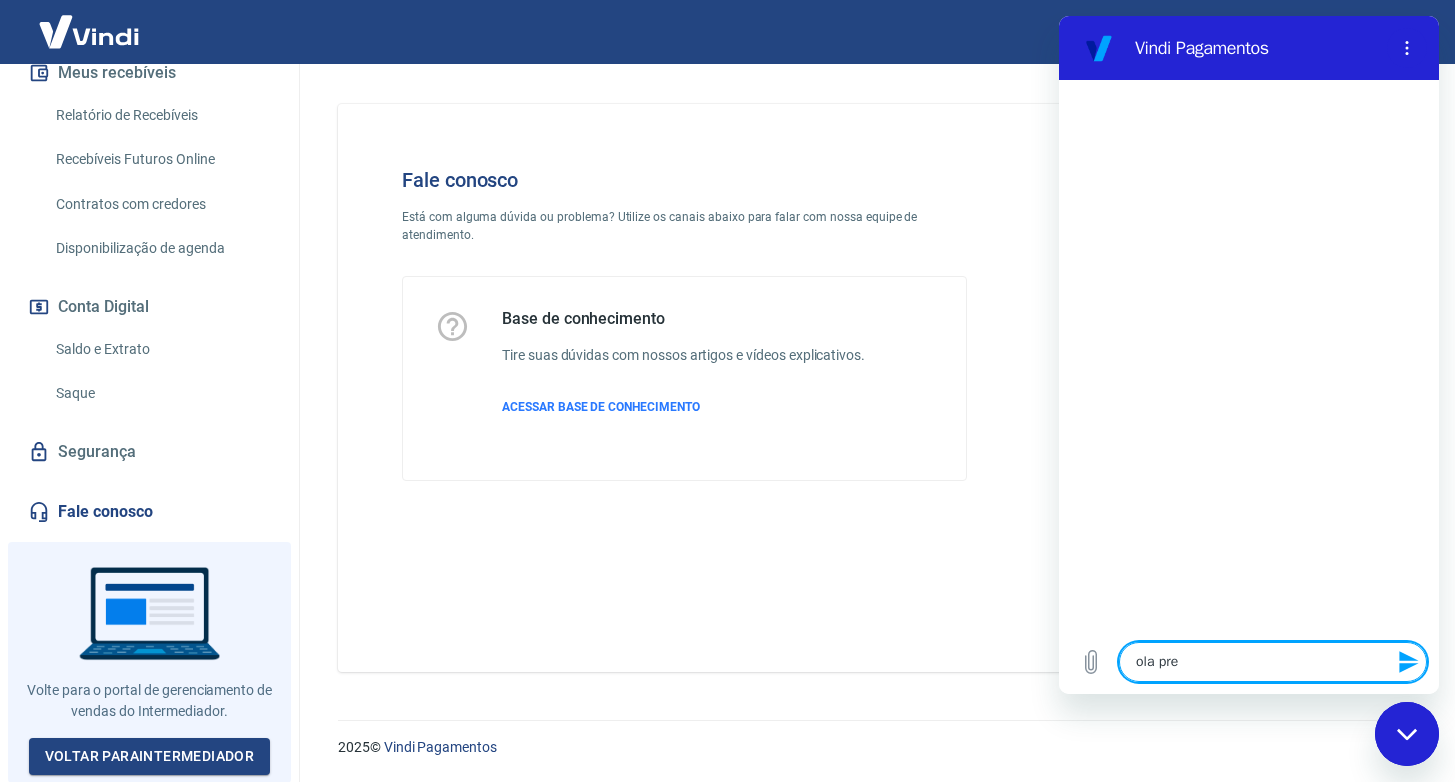 type on "x" 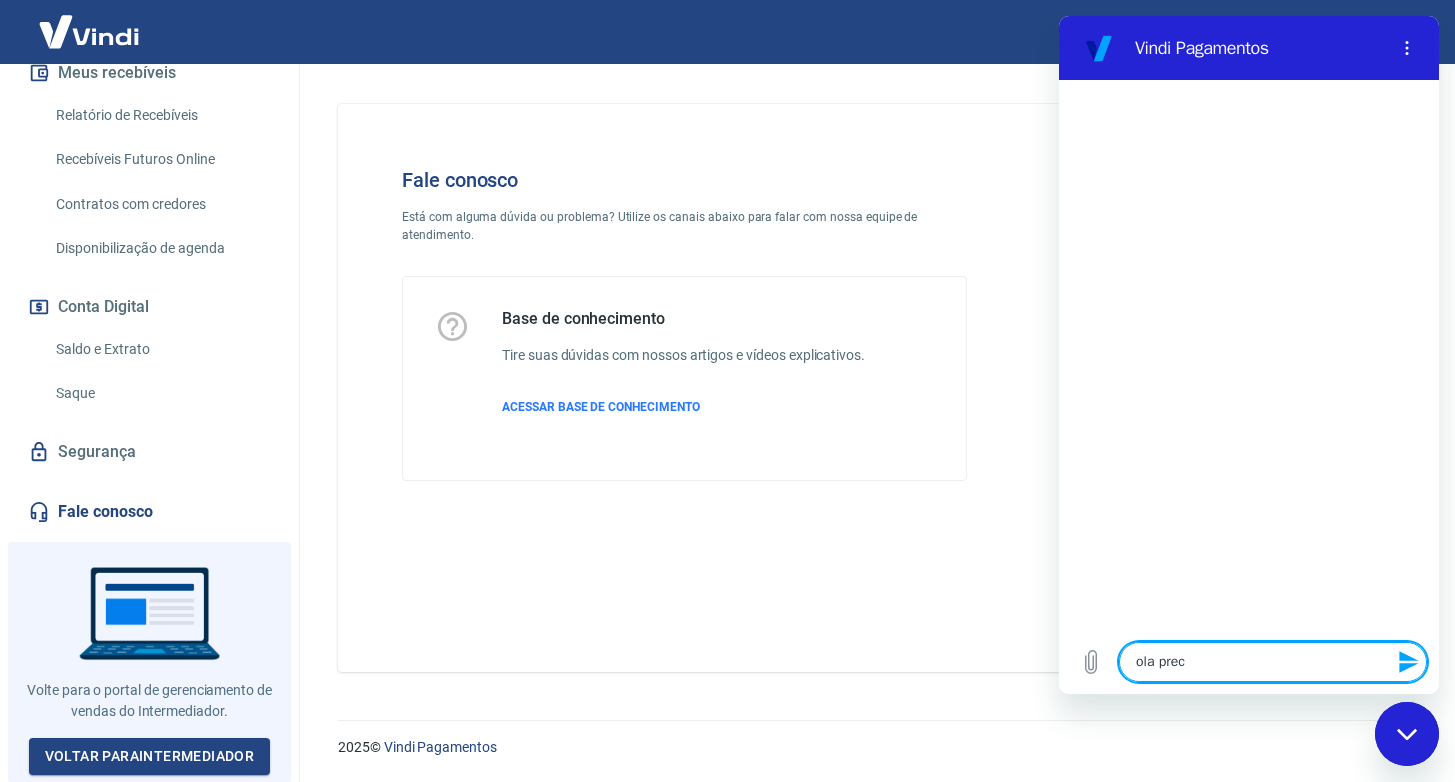 type on "ola preci" 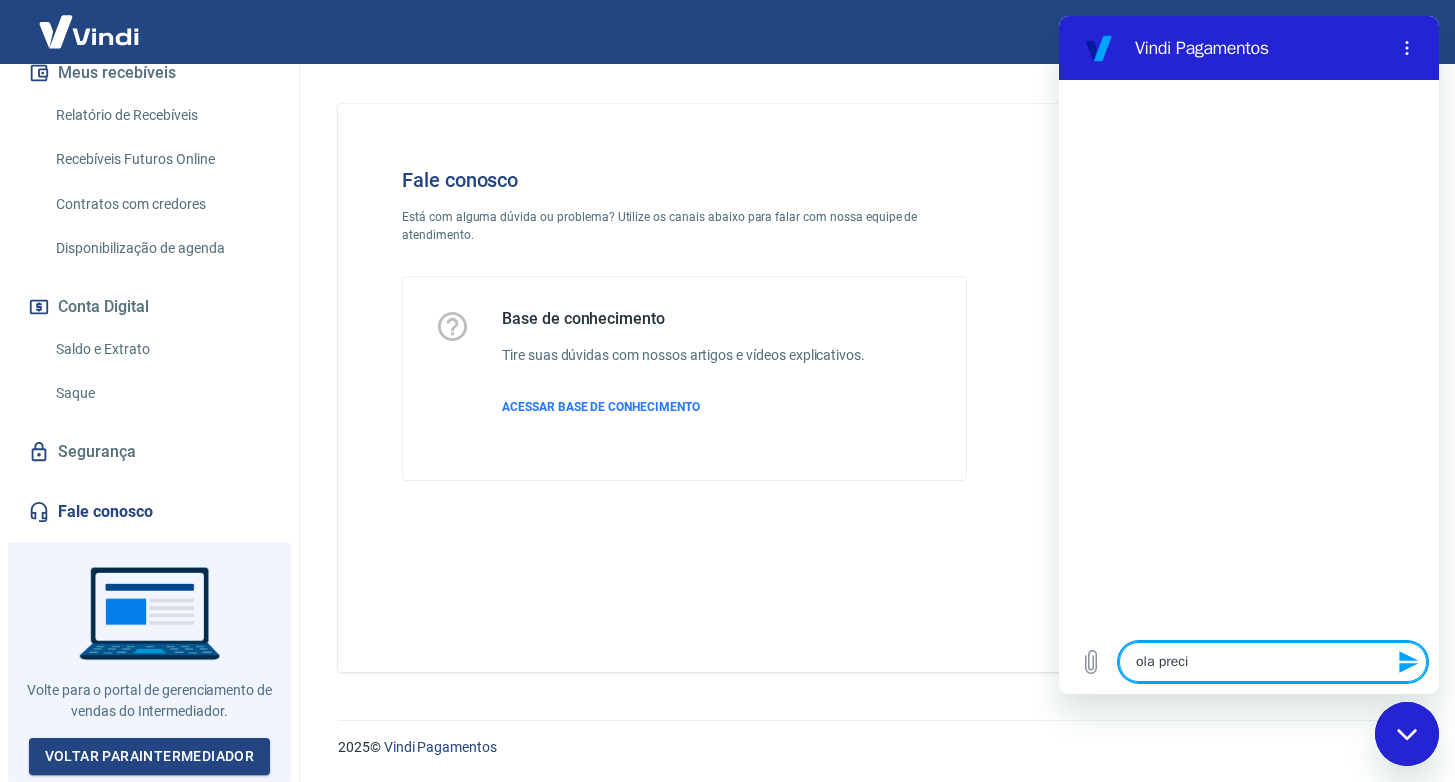 type on "ola precis" 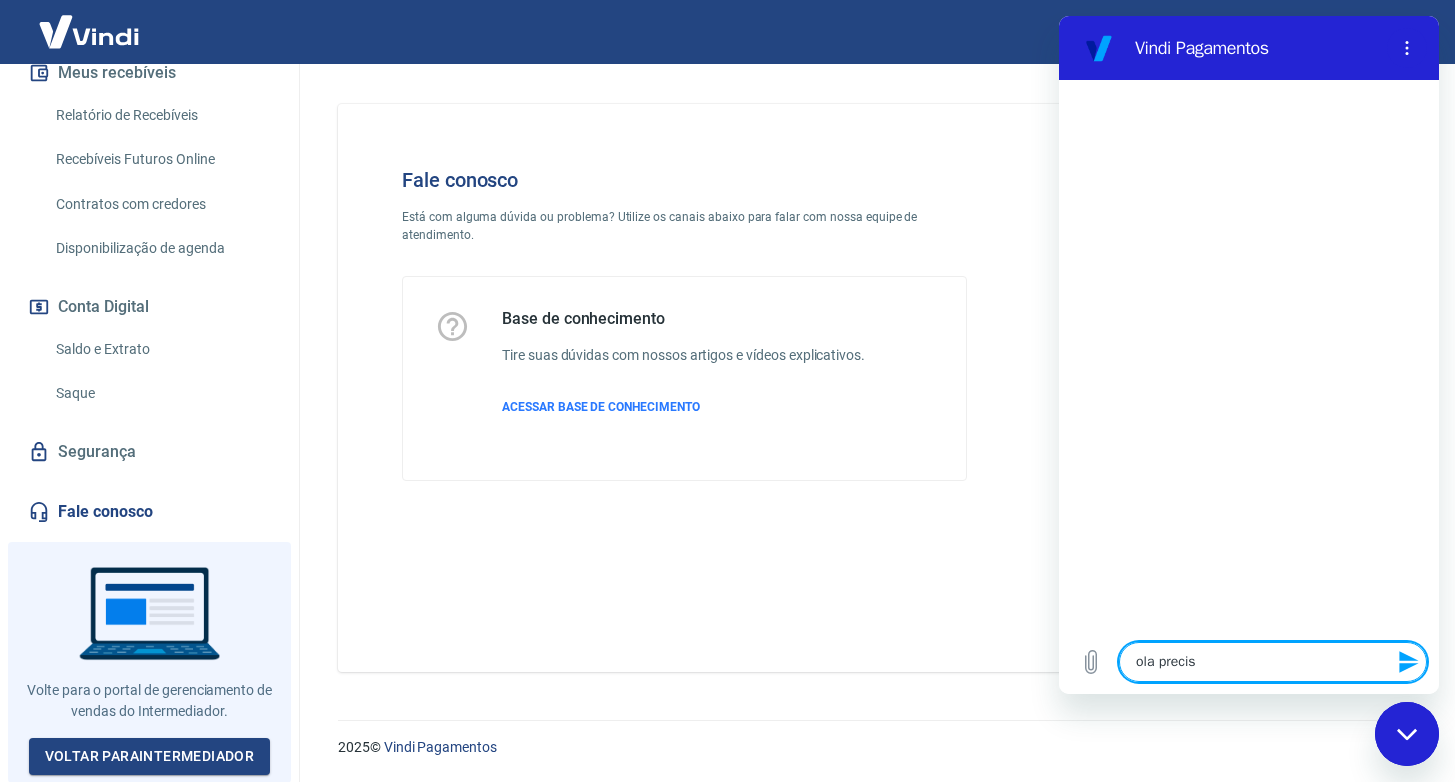 type on "ola preciso" 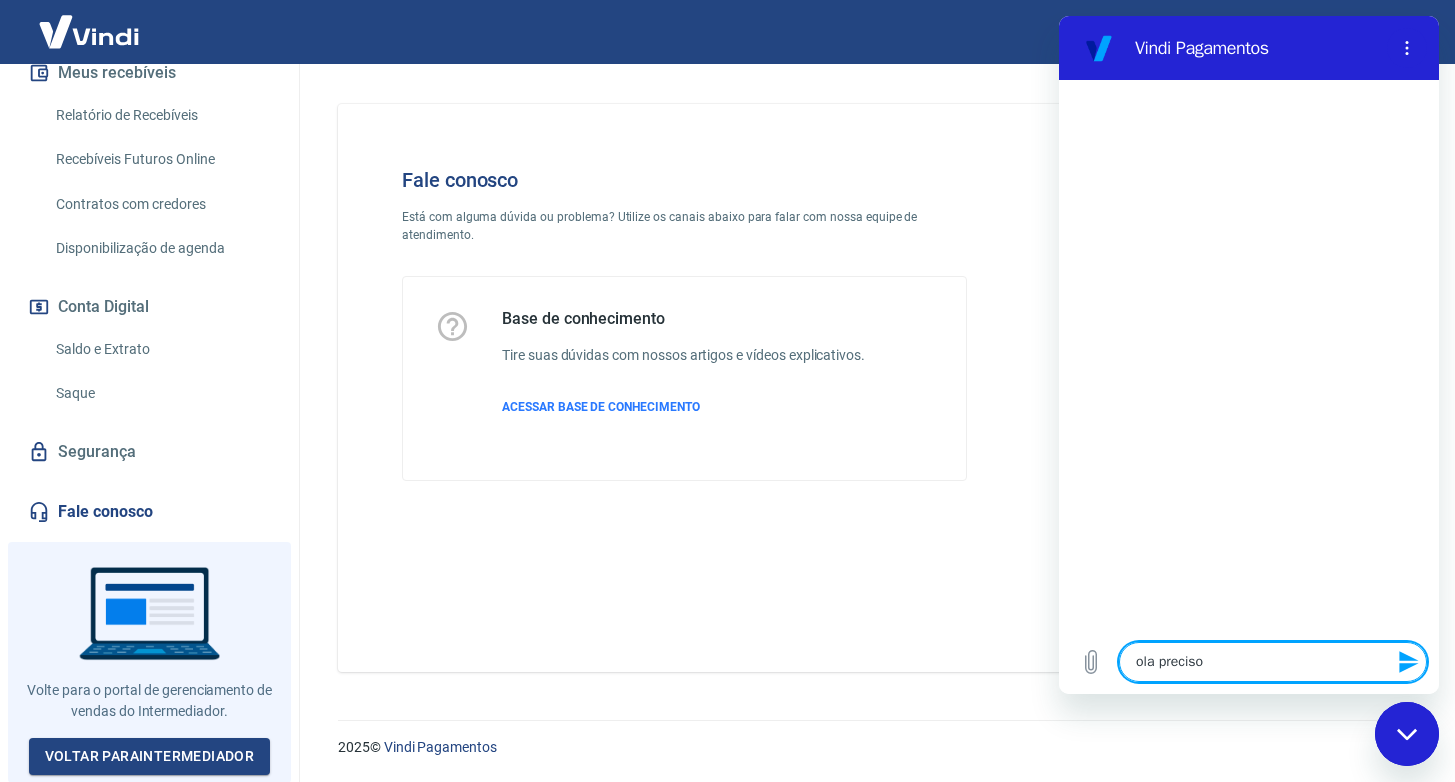 type on "ola preciso" 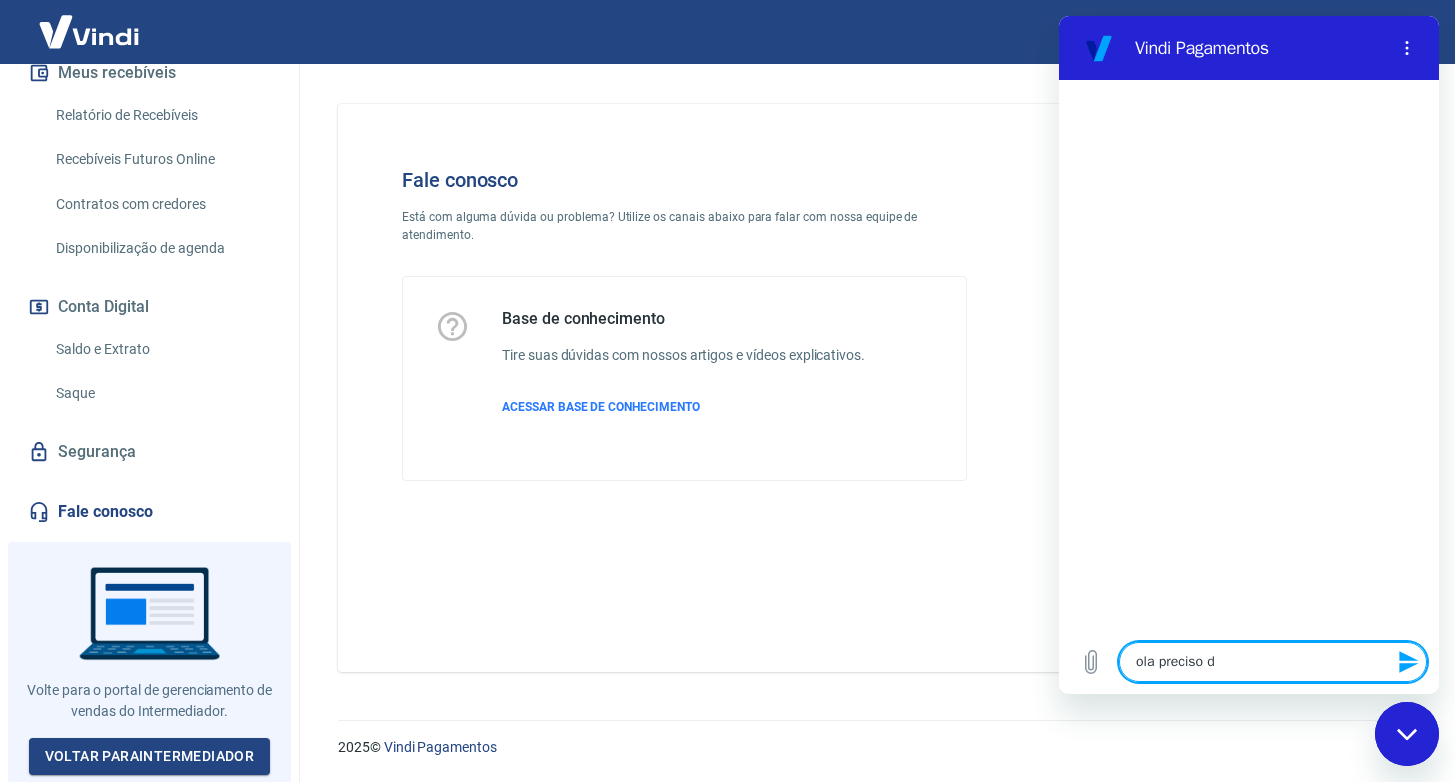 type on "ola preciso de" 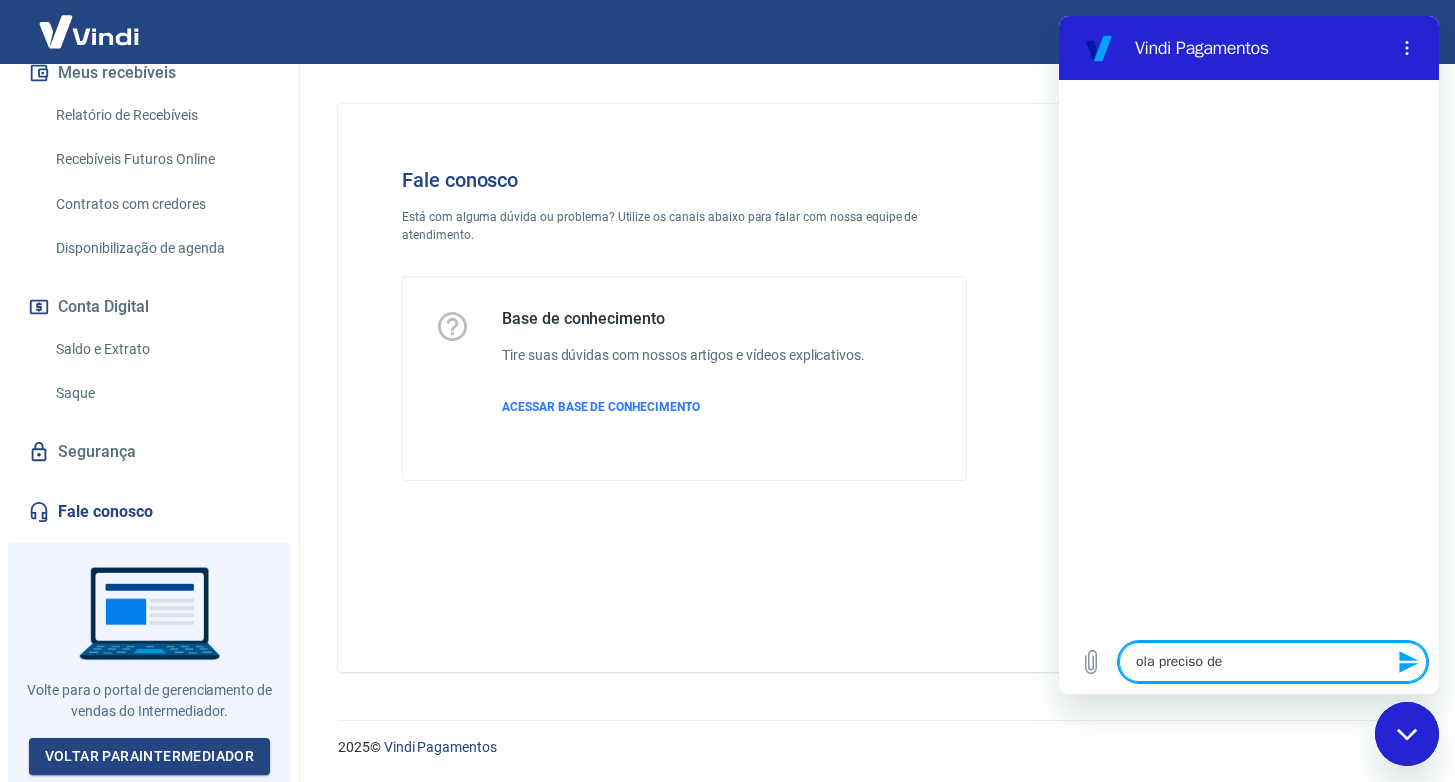type on "ola preciso de" 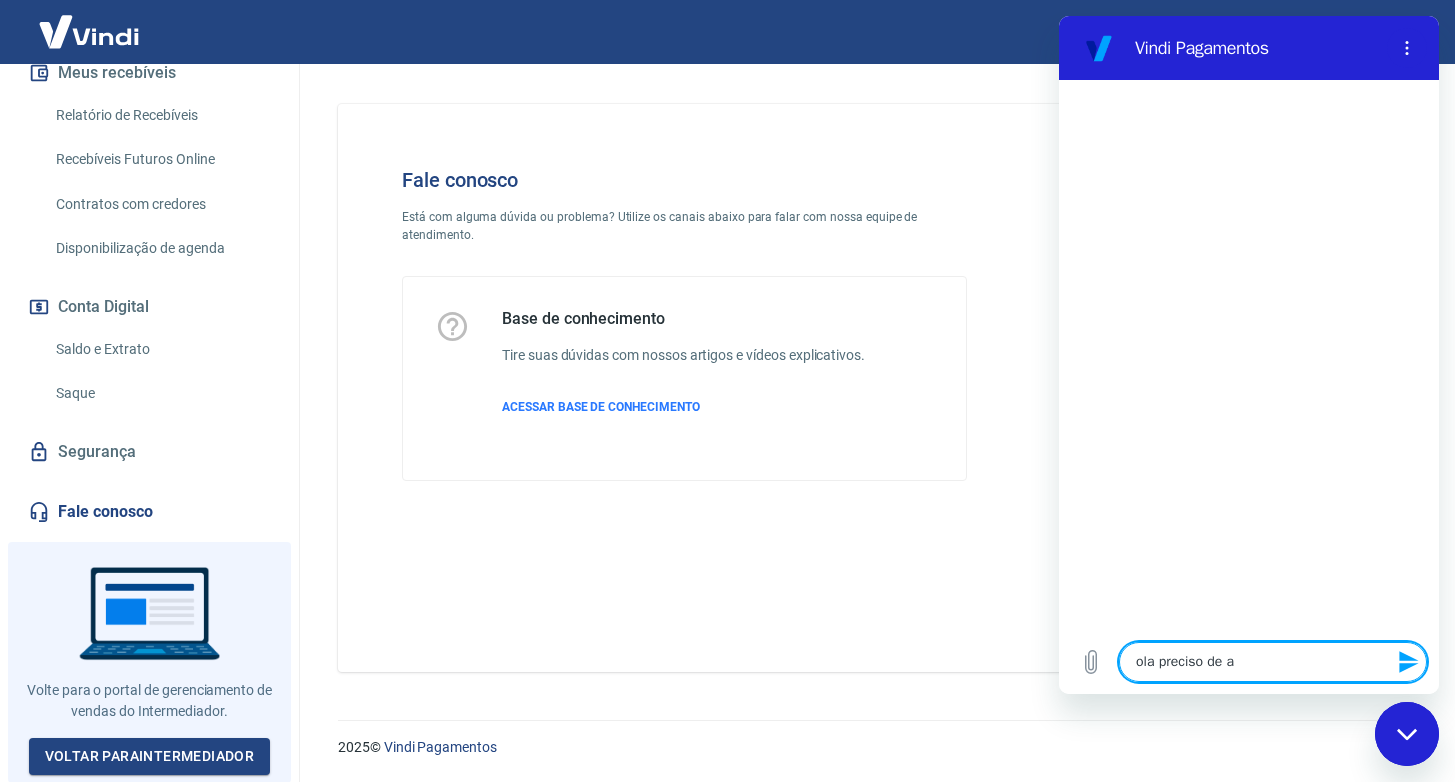 type on "ola preciso de aj" 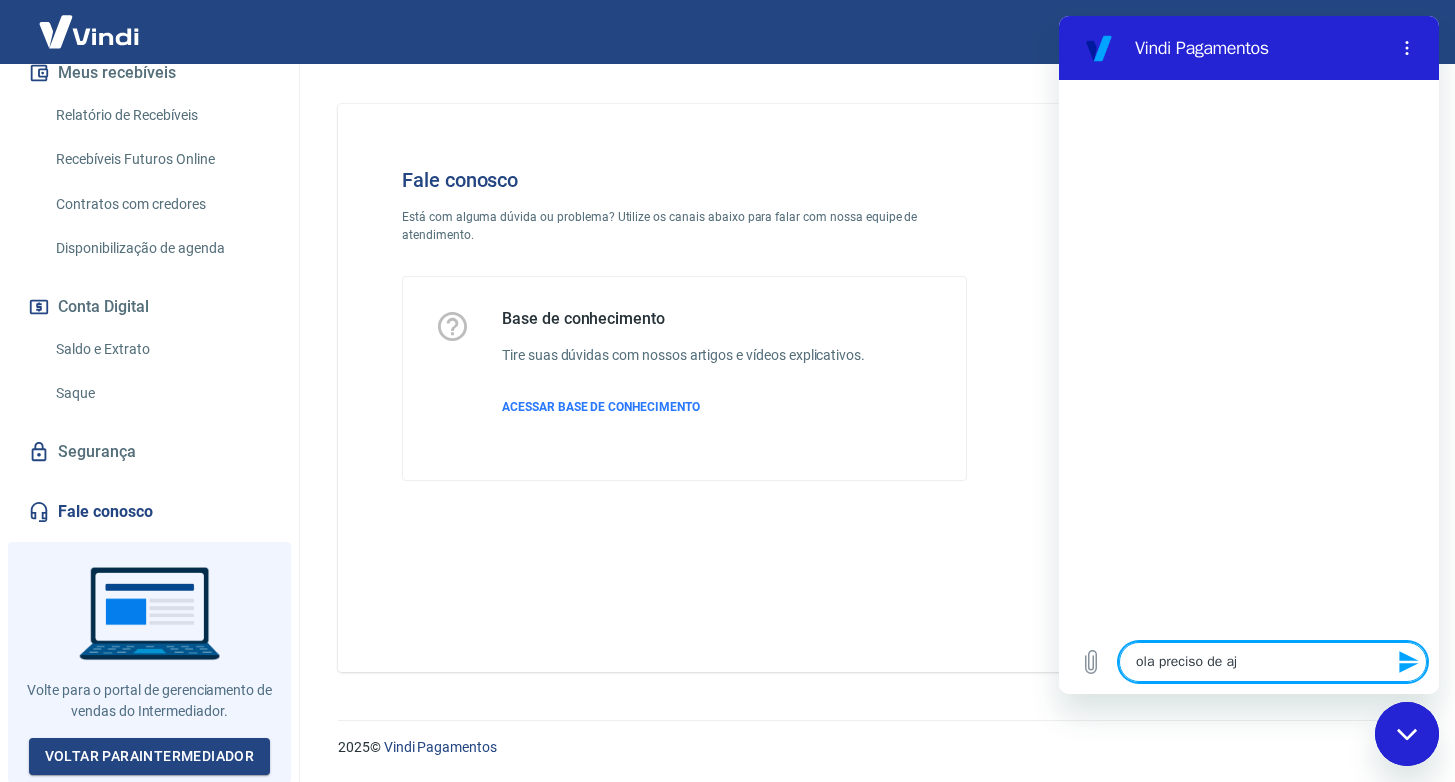 type on "ola preciso de aju" 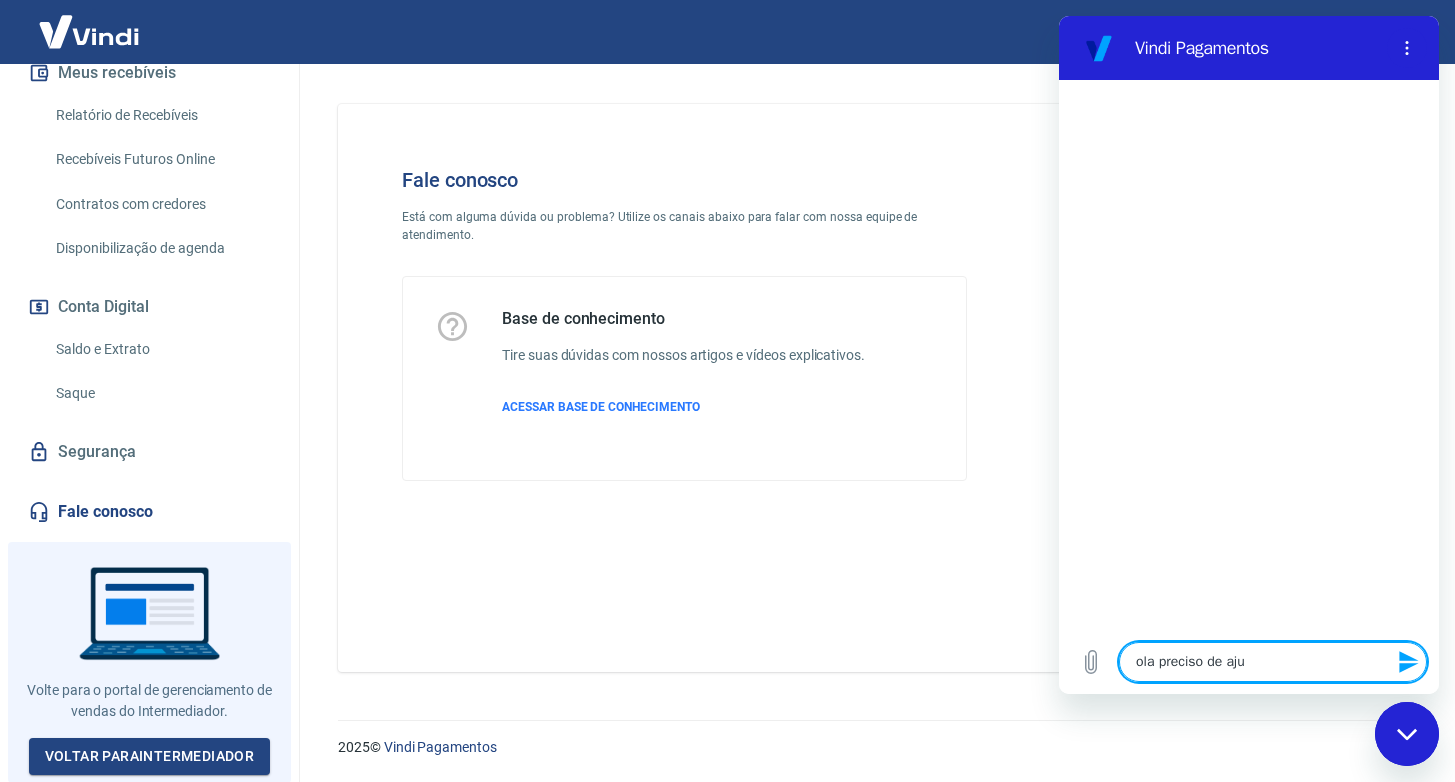 type on "ola preciso de ajud" 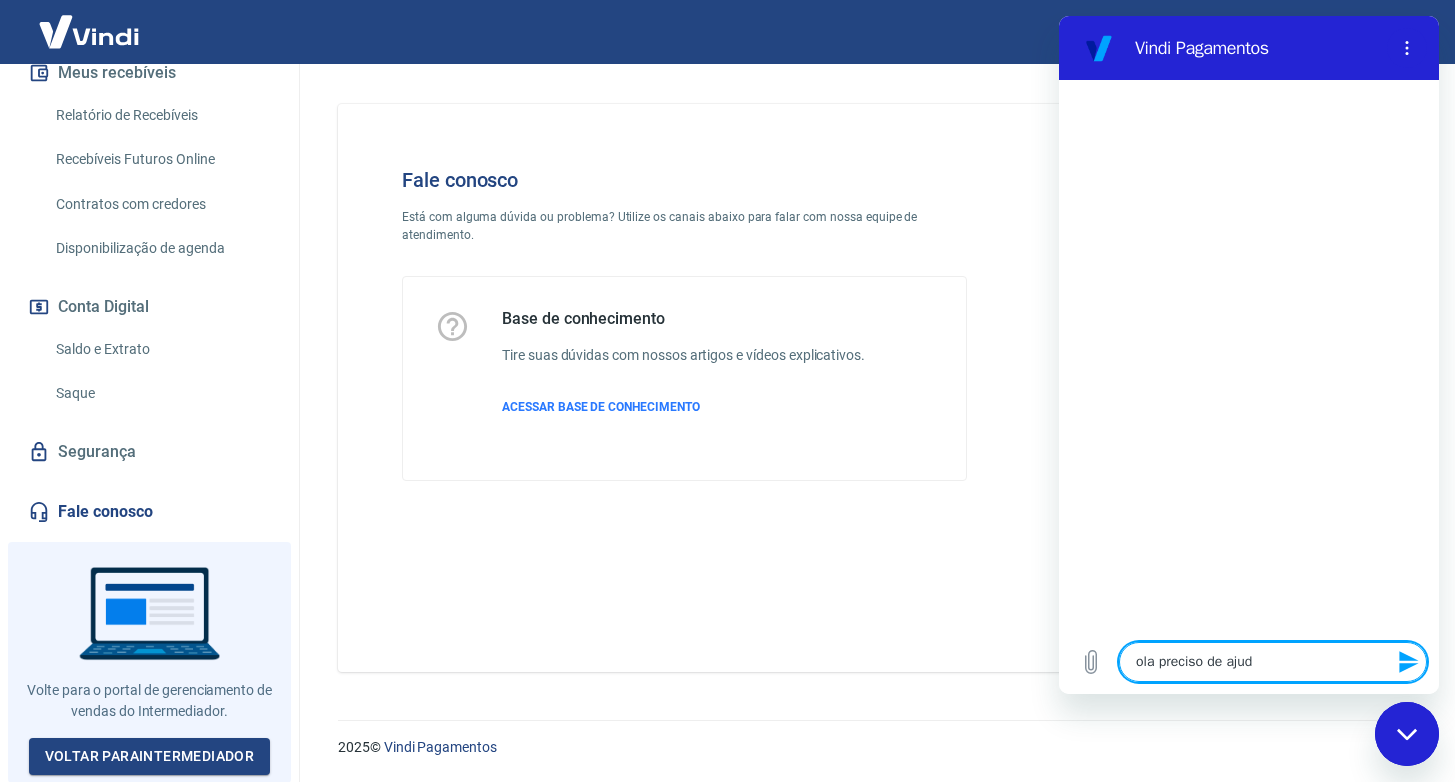 type on "ola preciso de ajuda" 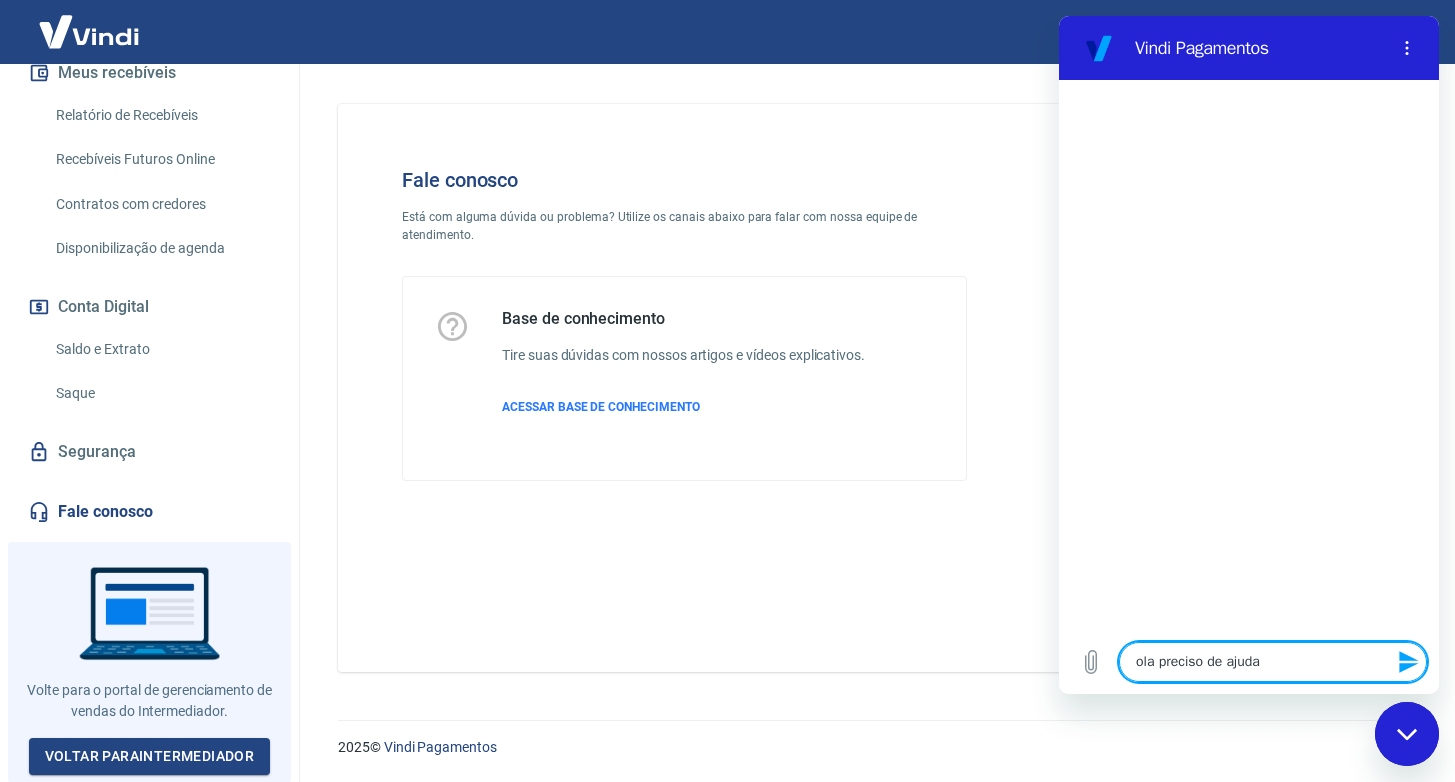 type 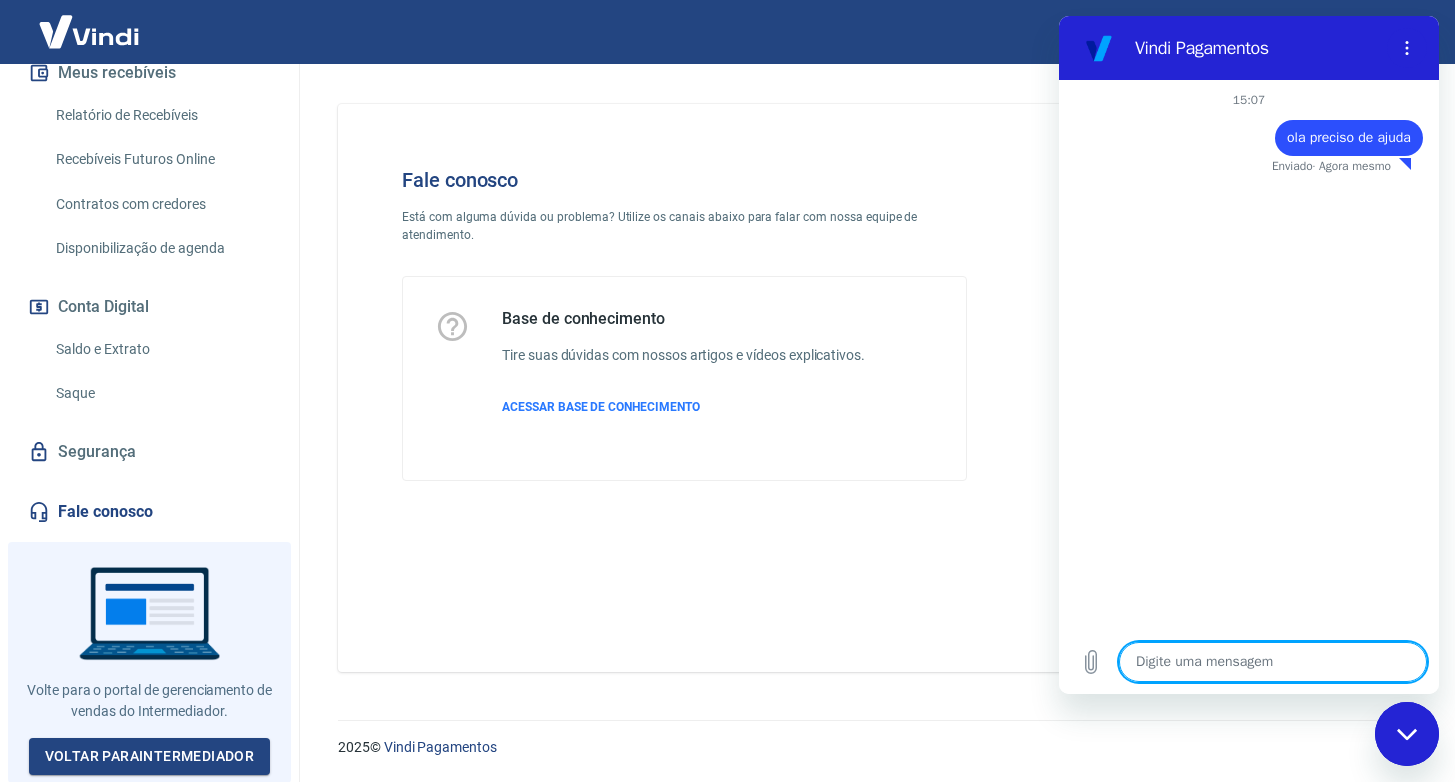 type on "x" 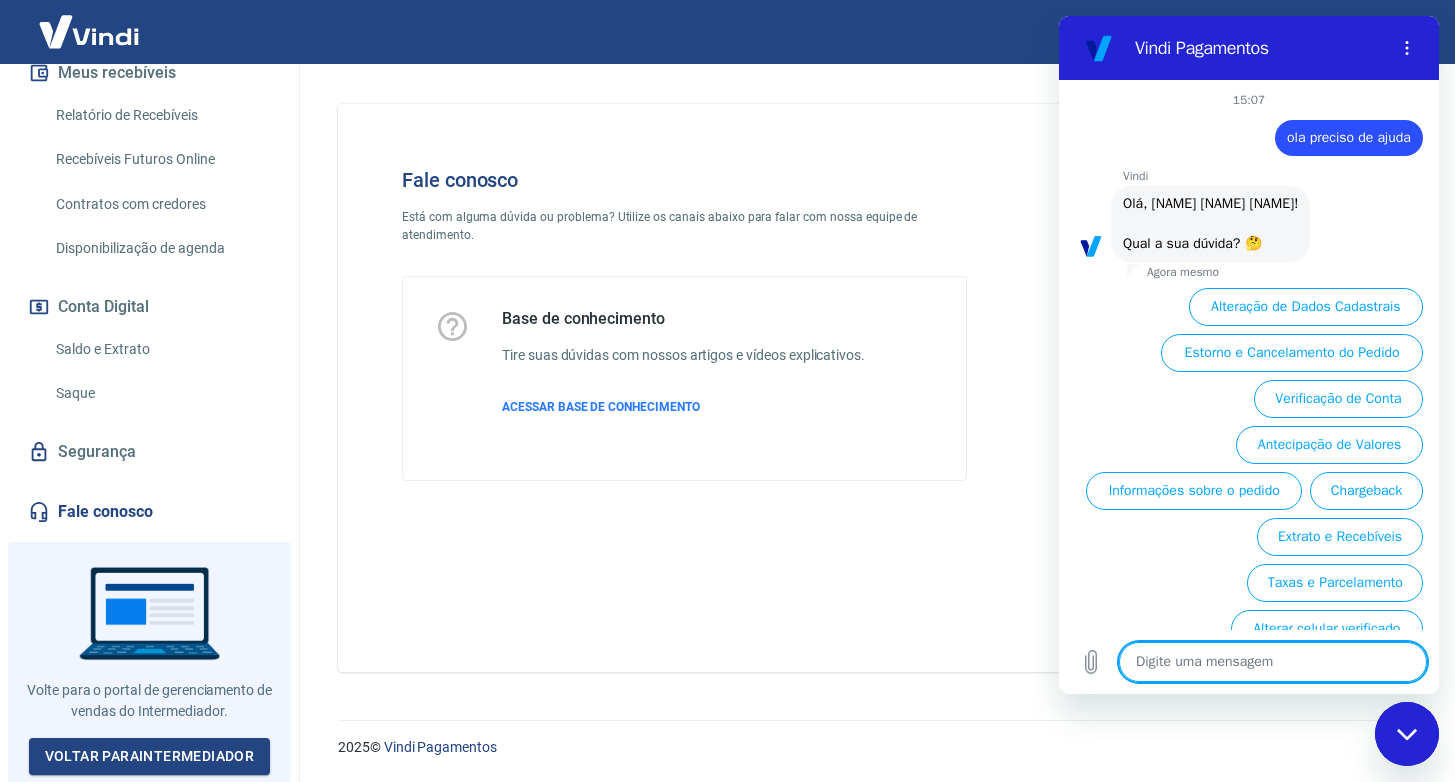 scroll, scrollTop: 23, scrollLeft: 0, axis: vertical 